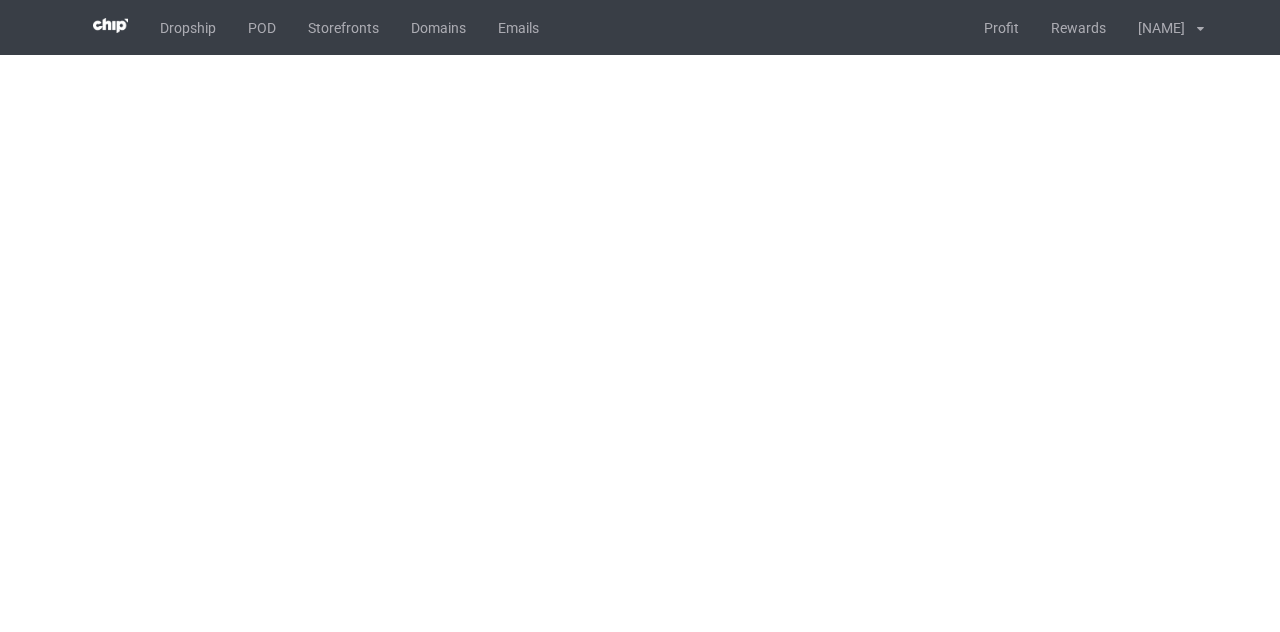 scroll, scrollTop: 0, scrollLeft: 0, axis: both 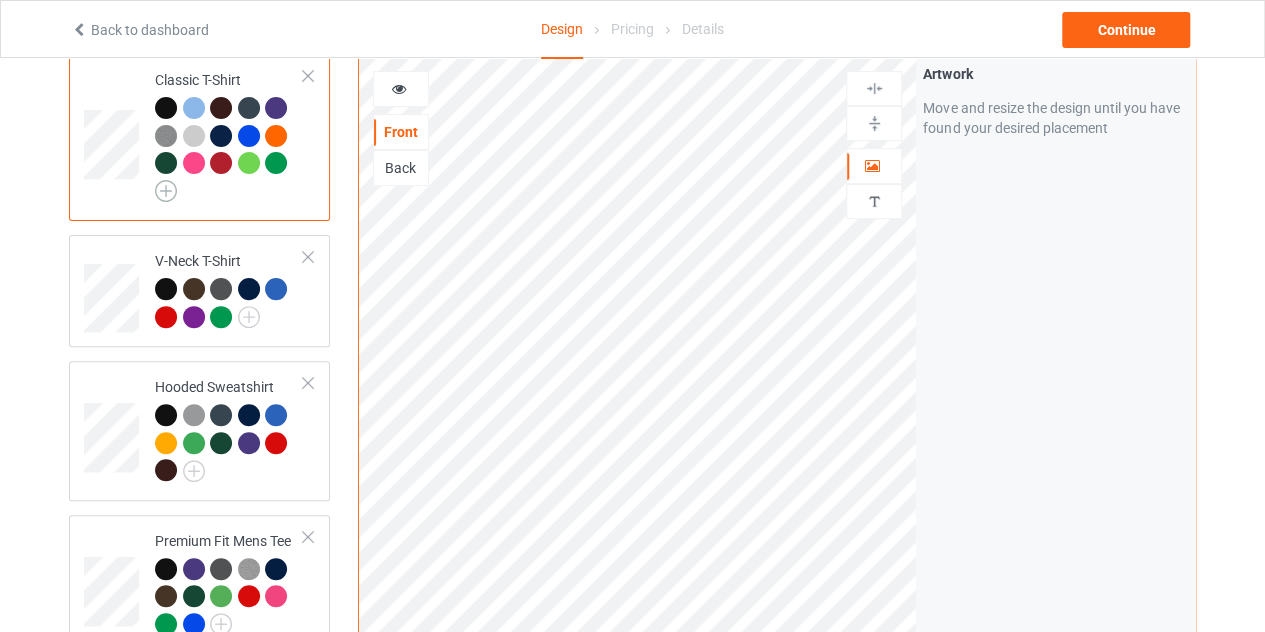 click at bounding box center [166, 191] 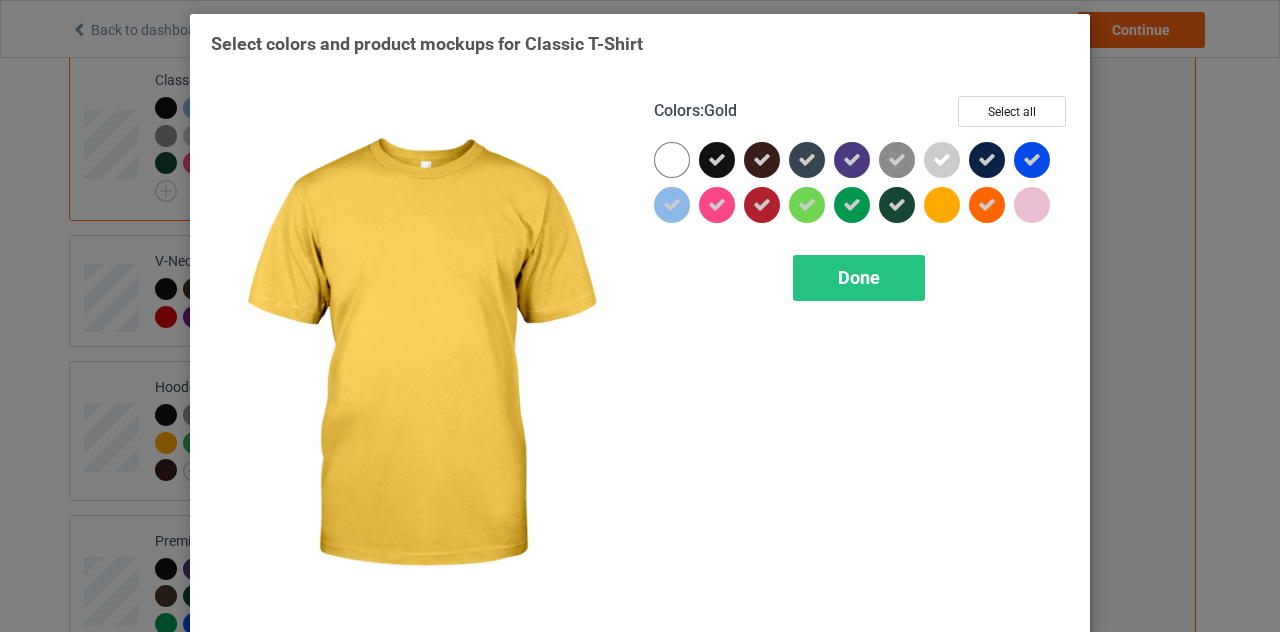 click at bounding box center [942, 205] 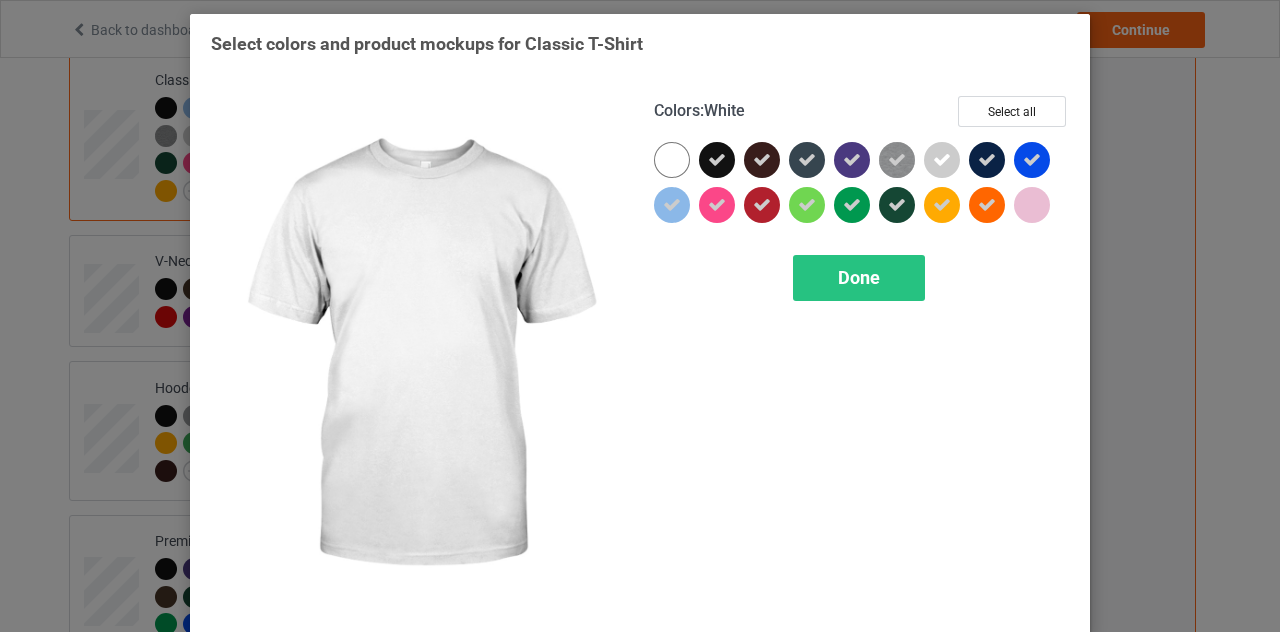 click at bounding box center (672, 160) 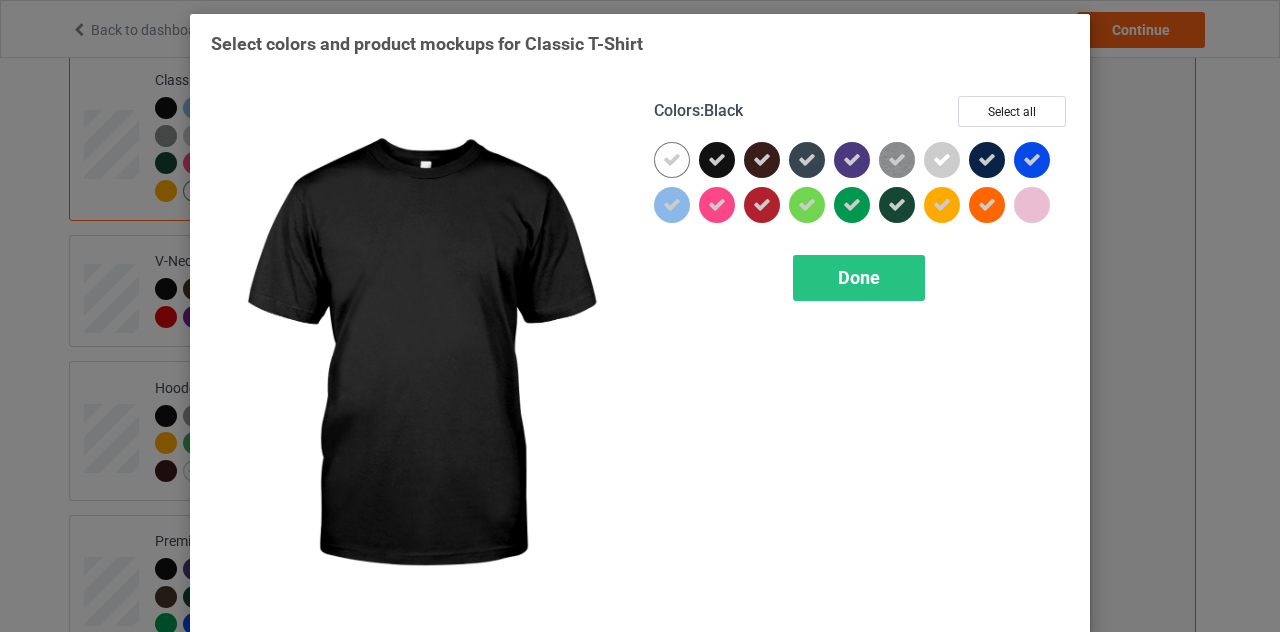 click at bounding box center [717, 160] 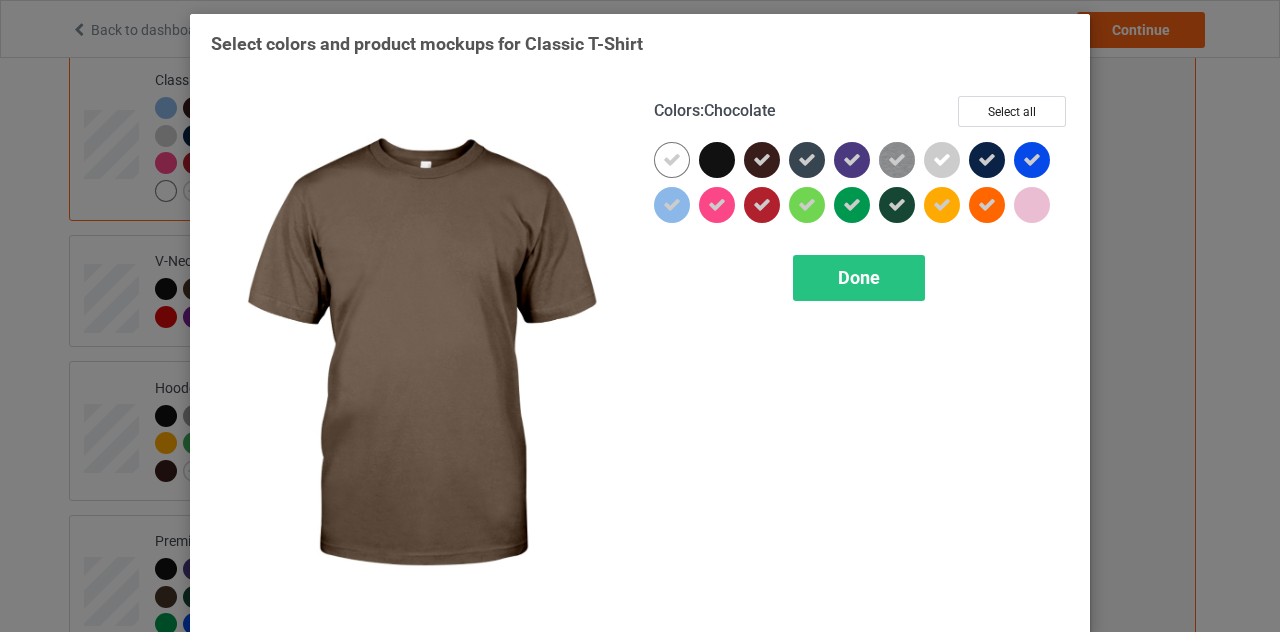 click at bounding box center (762, 160) 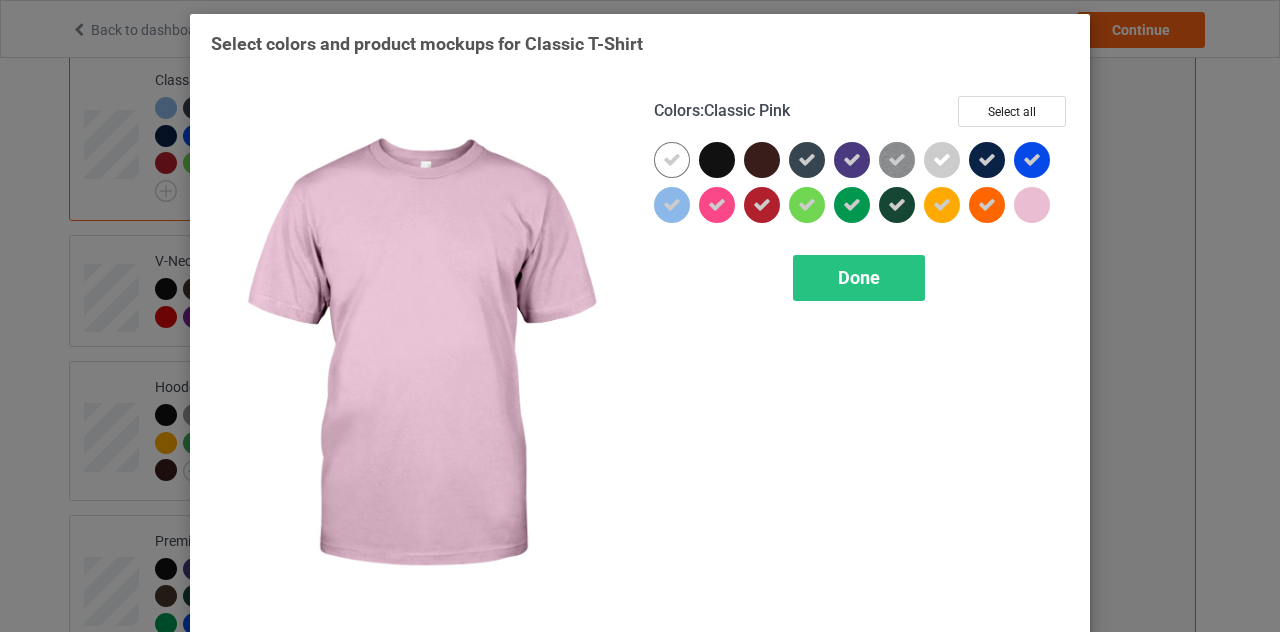 click at bounding box center (1032, 205) 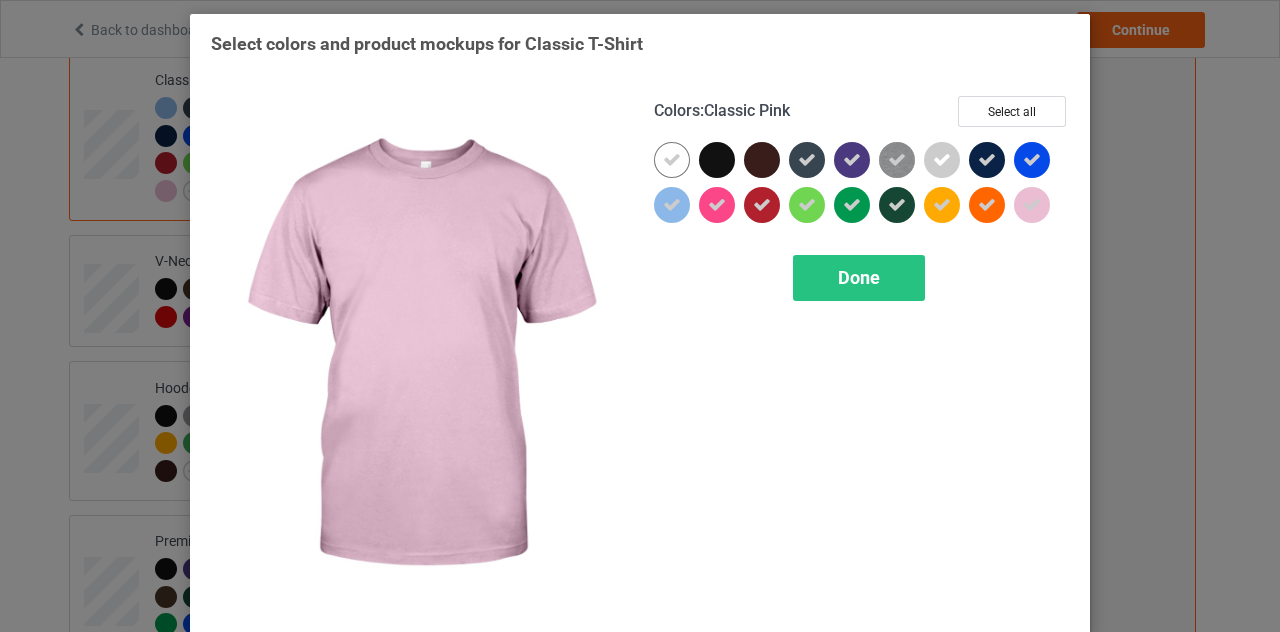 click at bounding box center (1032, 205) 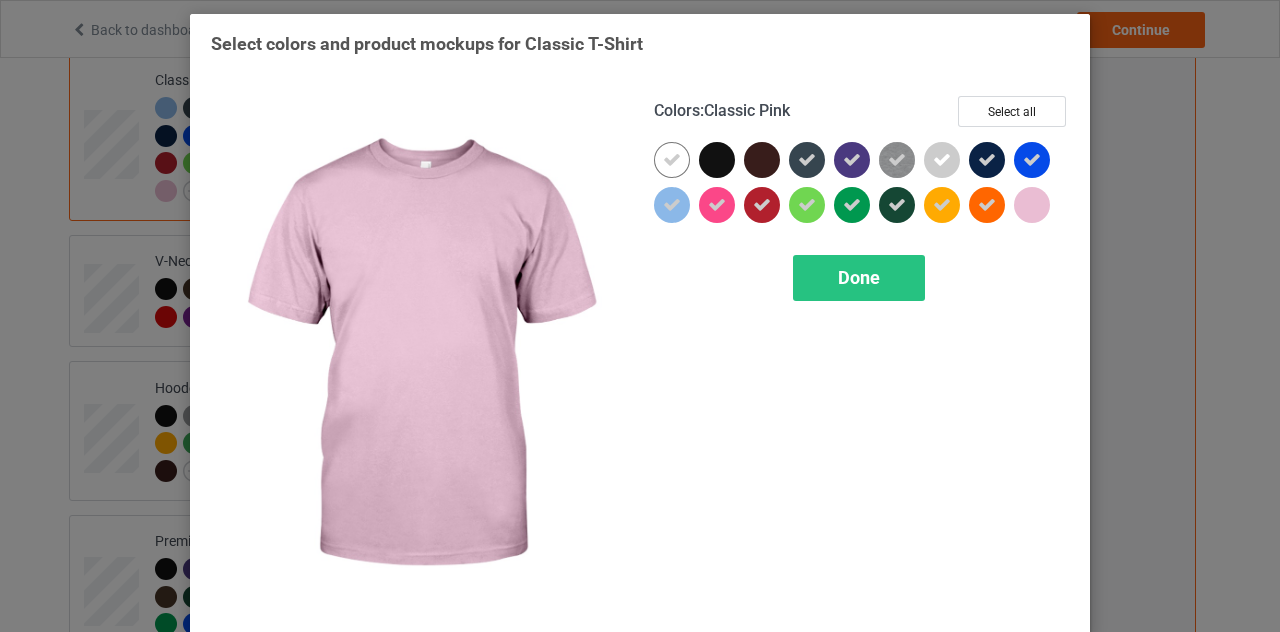 click at bounding box center (1032, 205) 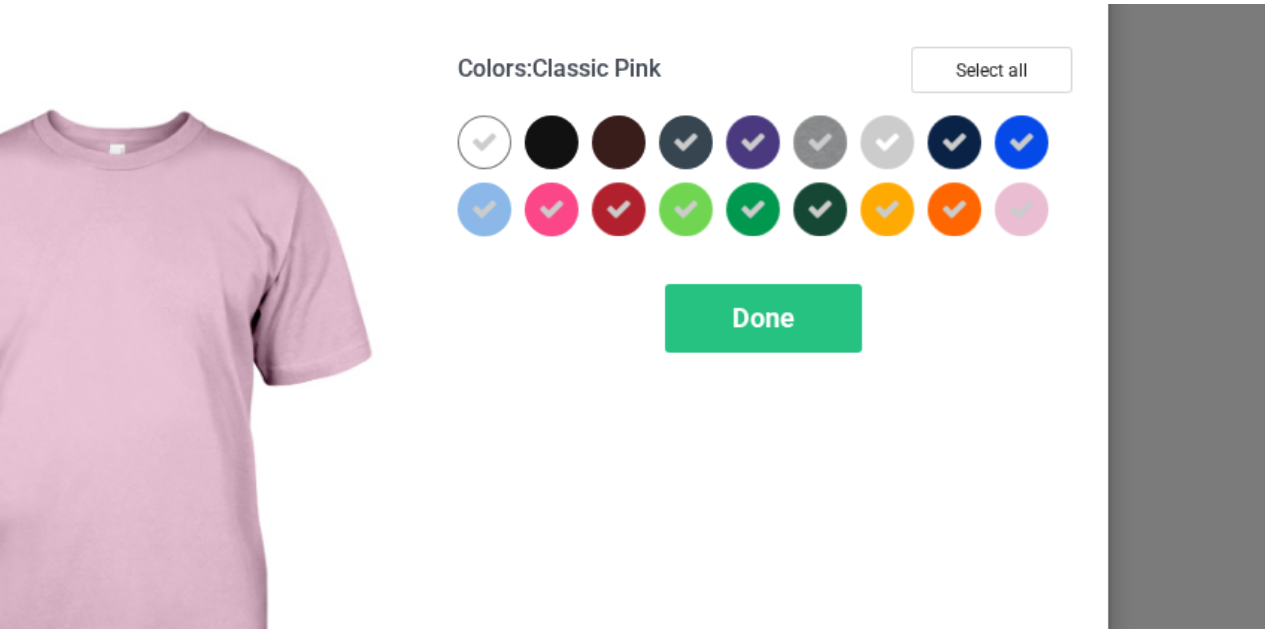 scroll, scrollTop: 177, scrollLeft: 0, axis: vertical 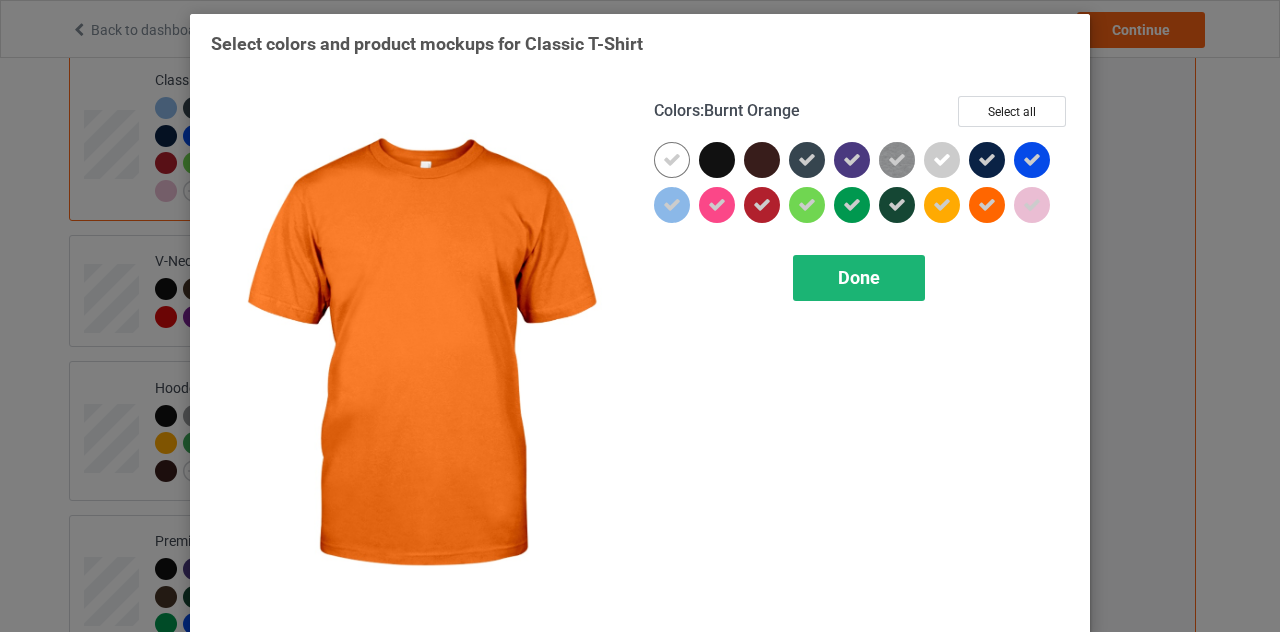click on "Done" at bounding box center [859, 278] 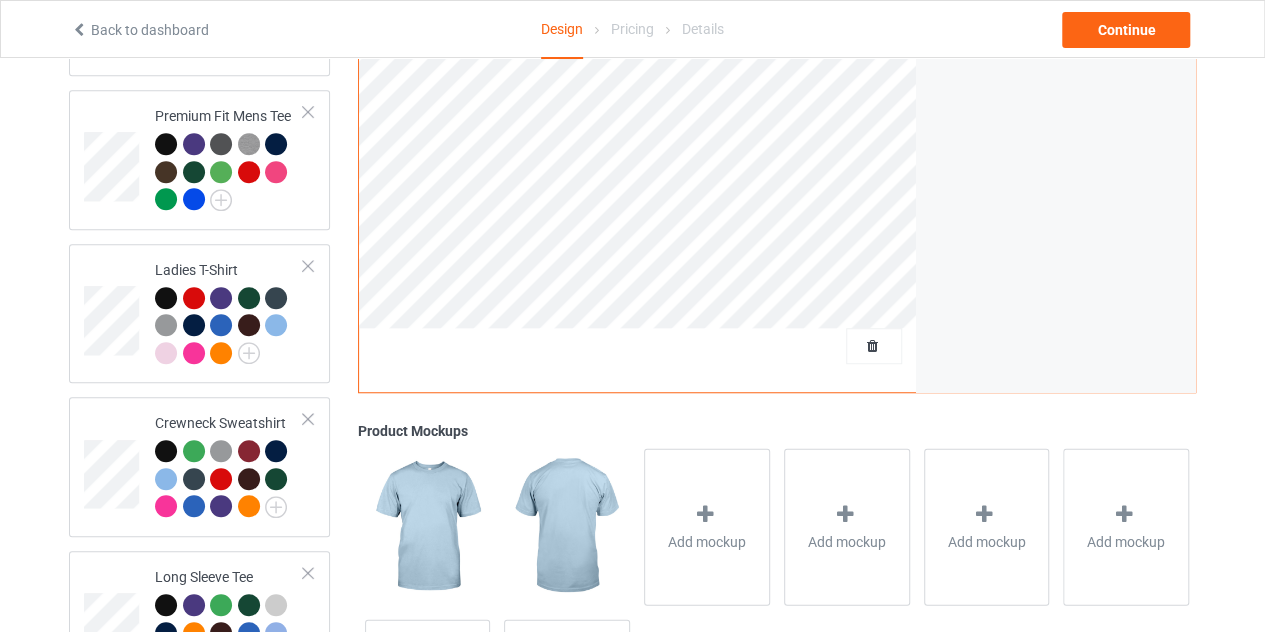 scroll, scrollTop: 642, scrollLeft: 0, axis: vertical 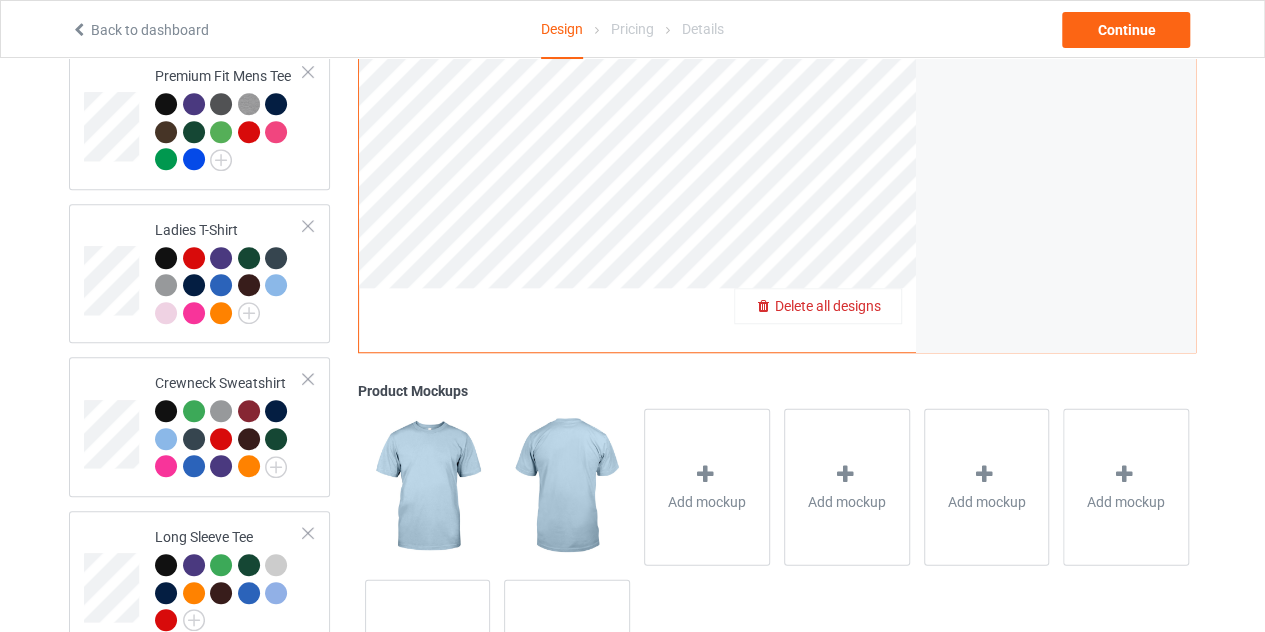 click on "Delete all designs" at bounding box center (828, 306) 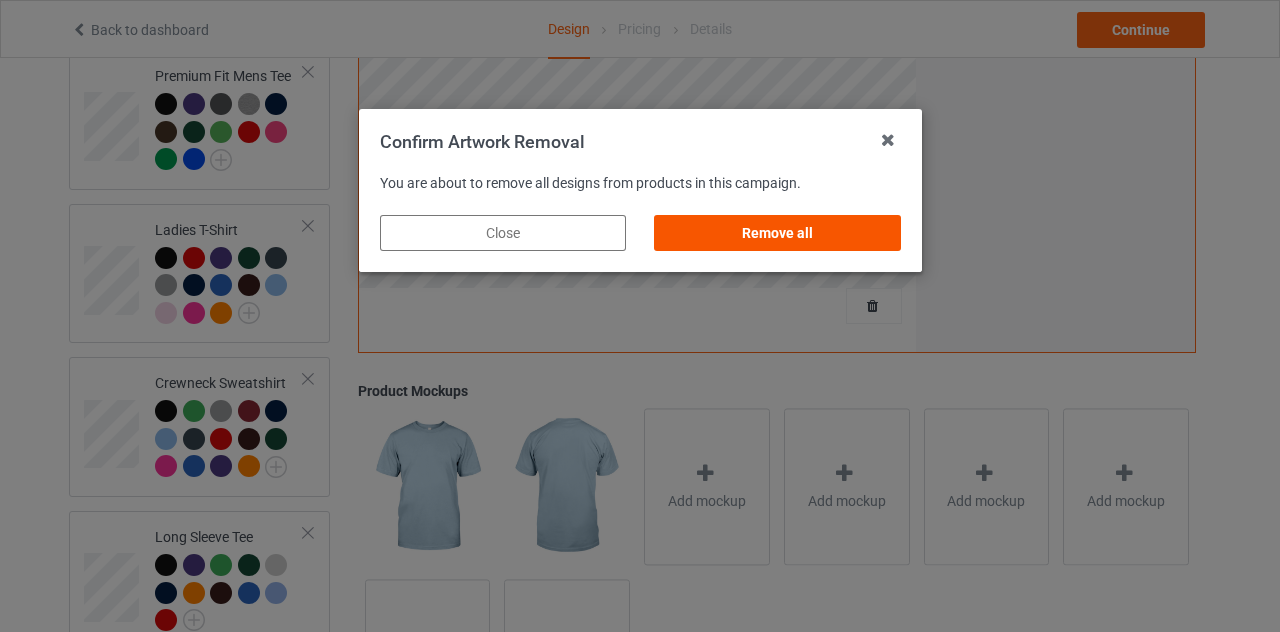 drag, startPoint x: 803, startPoint y: 253, endPoint x: 768, endPoint y: 230, distance: 41.880783 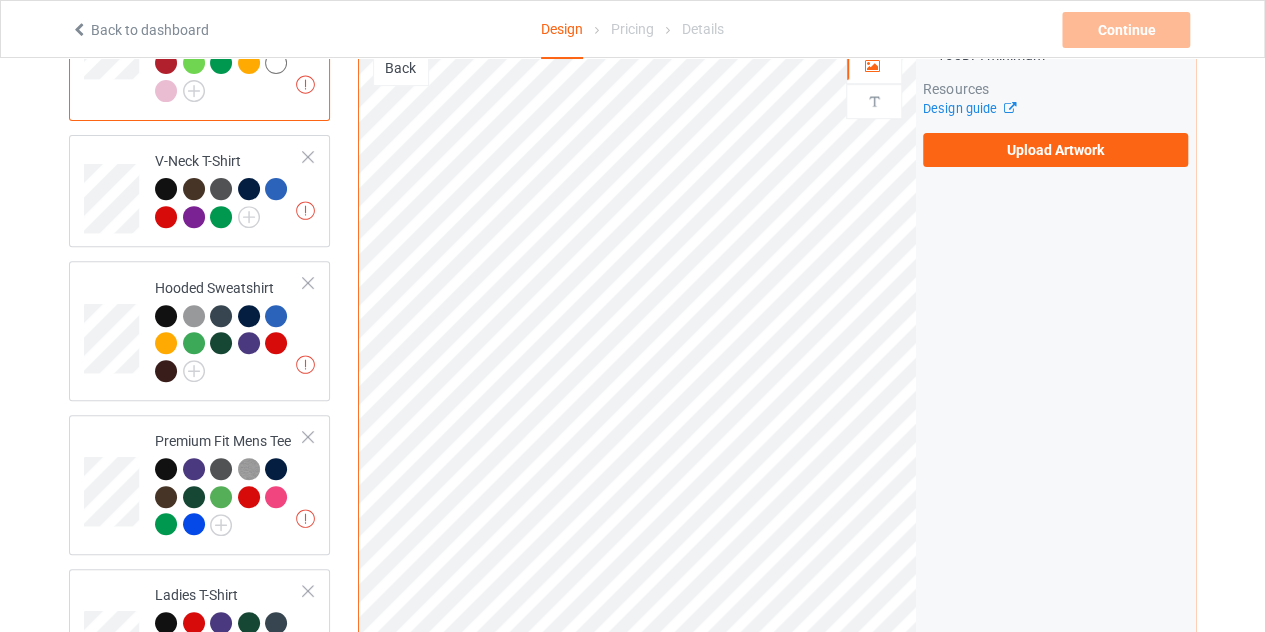 scroll, scrollTop: 276, scrollLeft: 0, axis: vertical 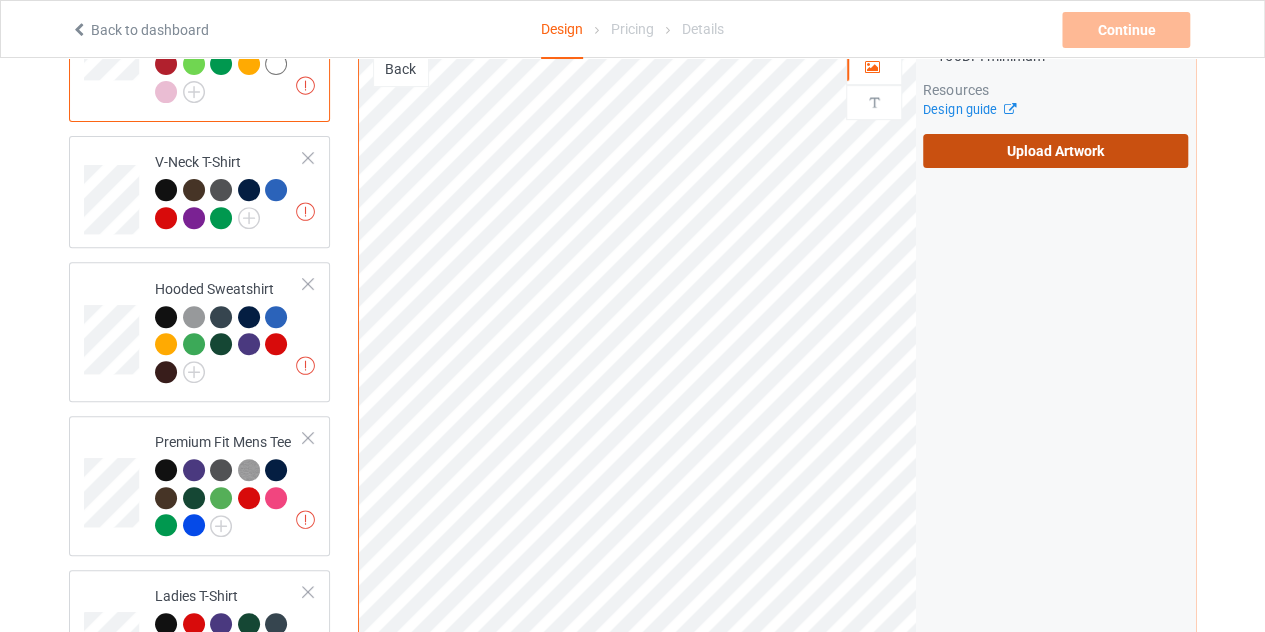 click on "Upload Artwork" at bounding box center (1055, 151) 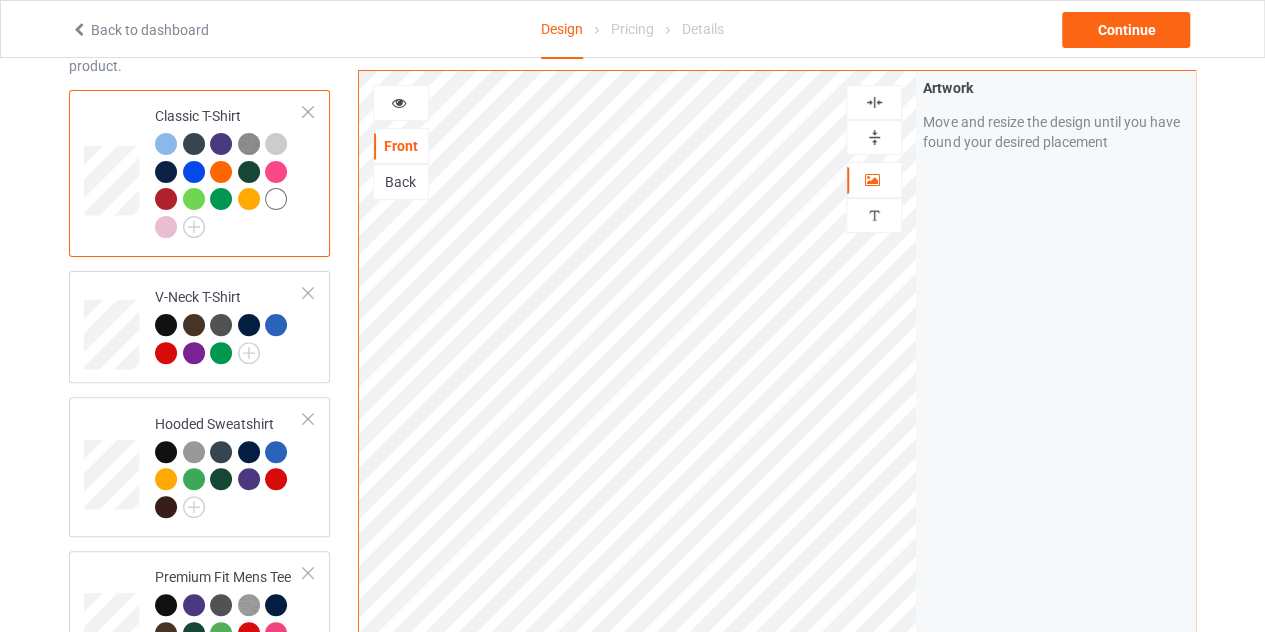 scroll, scrollTop: 140, scrollLeft: 0, axis: vertical 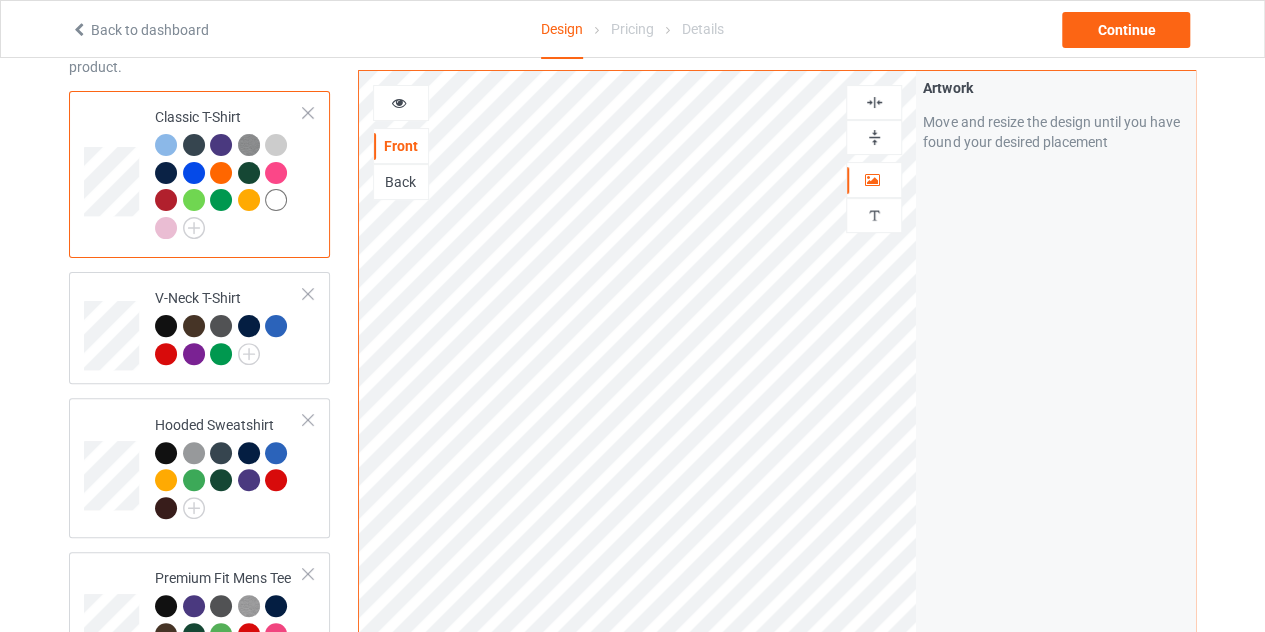 click at bounding box center (399, 100) 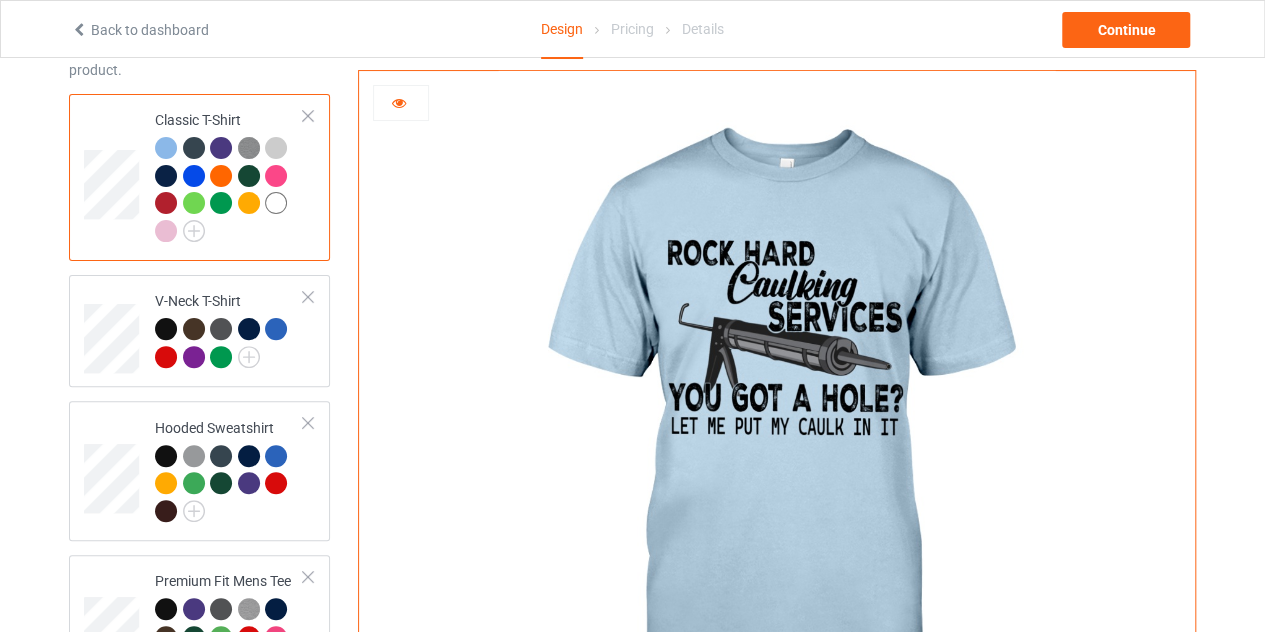 scroll, scrollTop: 128, scrollLeft: 0, axis: vertical 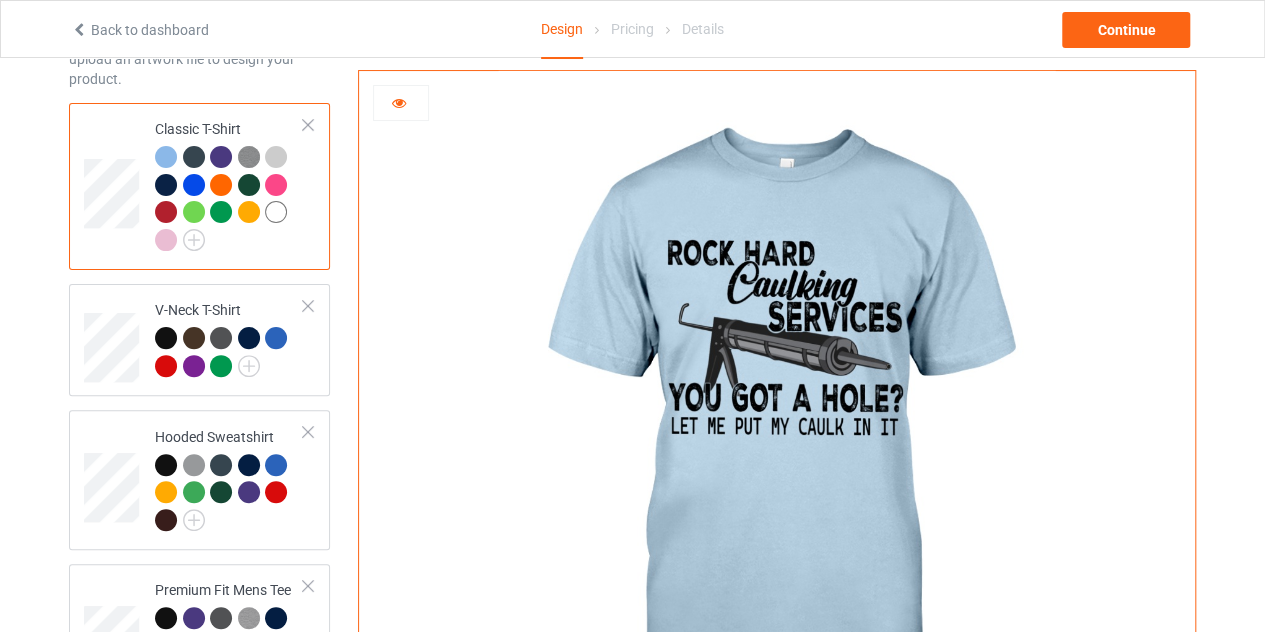click at bounding box center [401, 103] 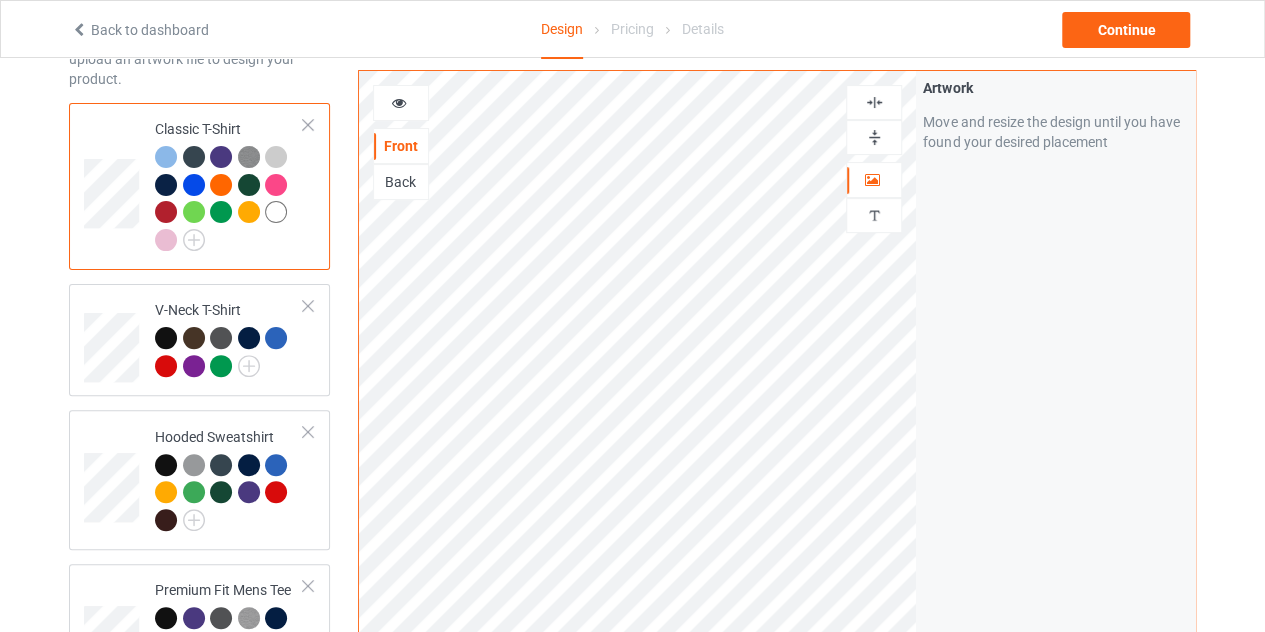 click at bounding box center [401, 103] 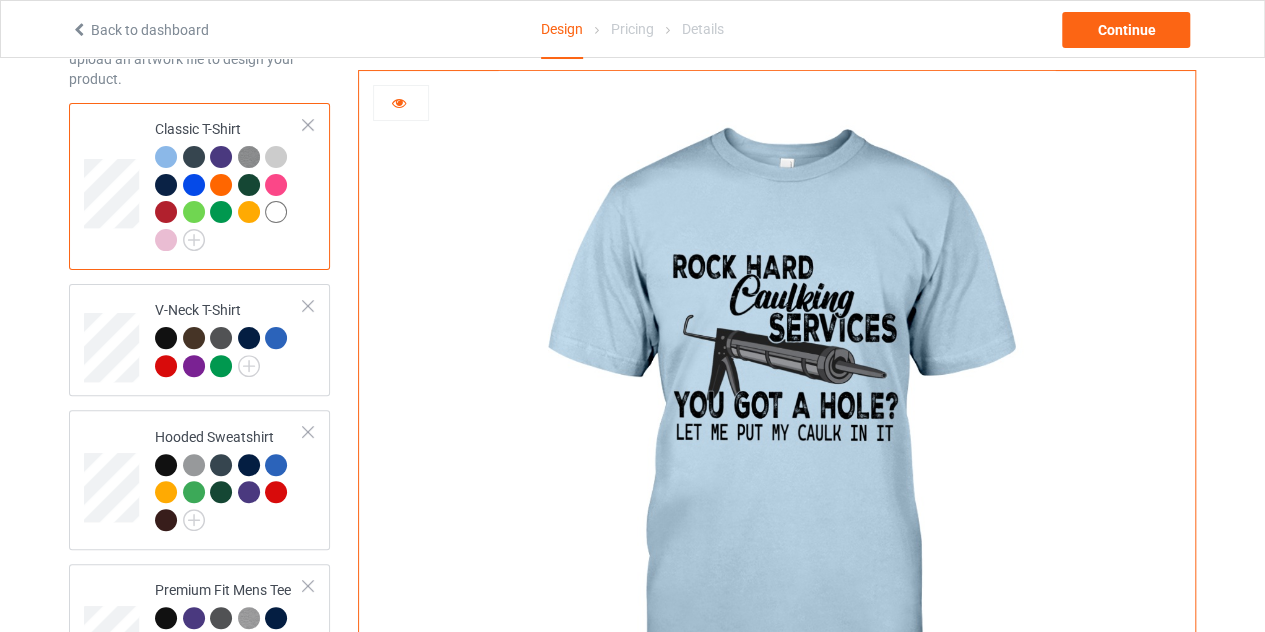 click at bounding box center (194, 212) 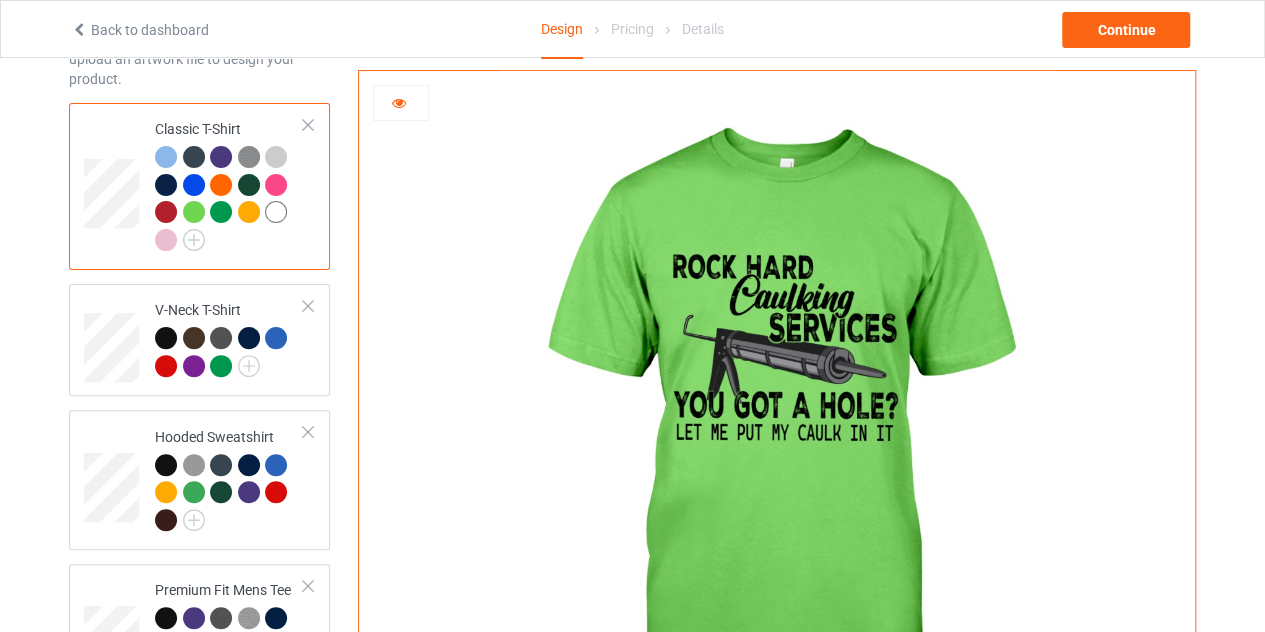 click at bounding box center [399, 100] 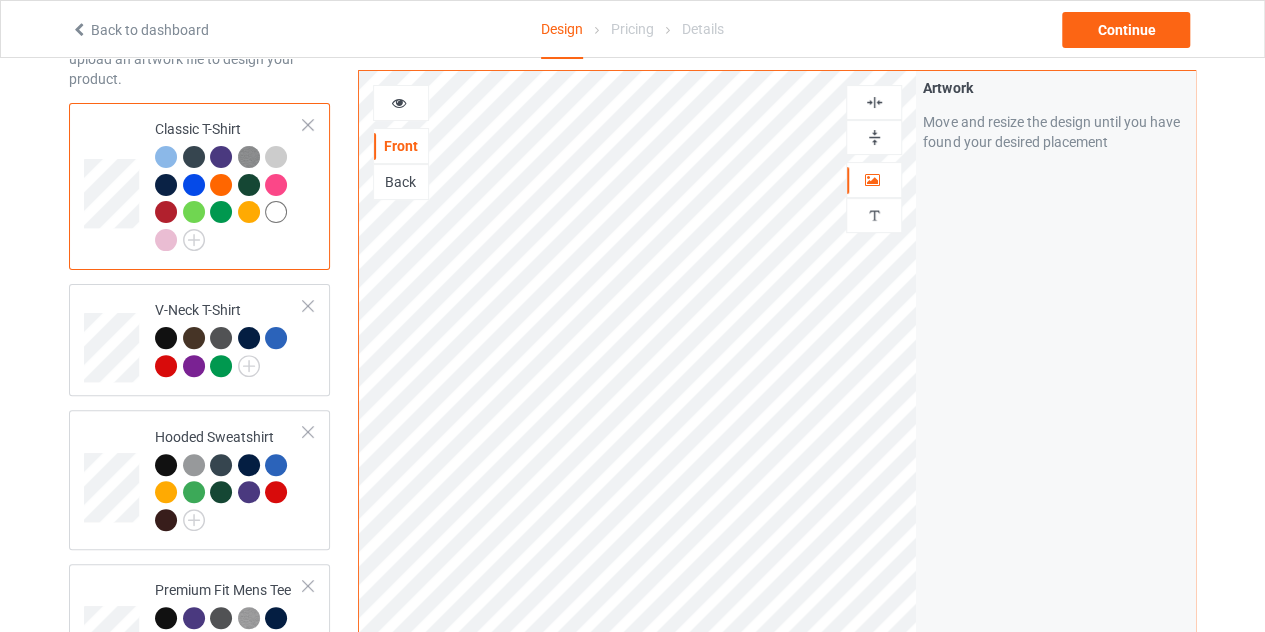 click at bounding box center (399, 100) 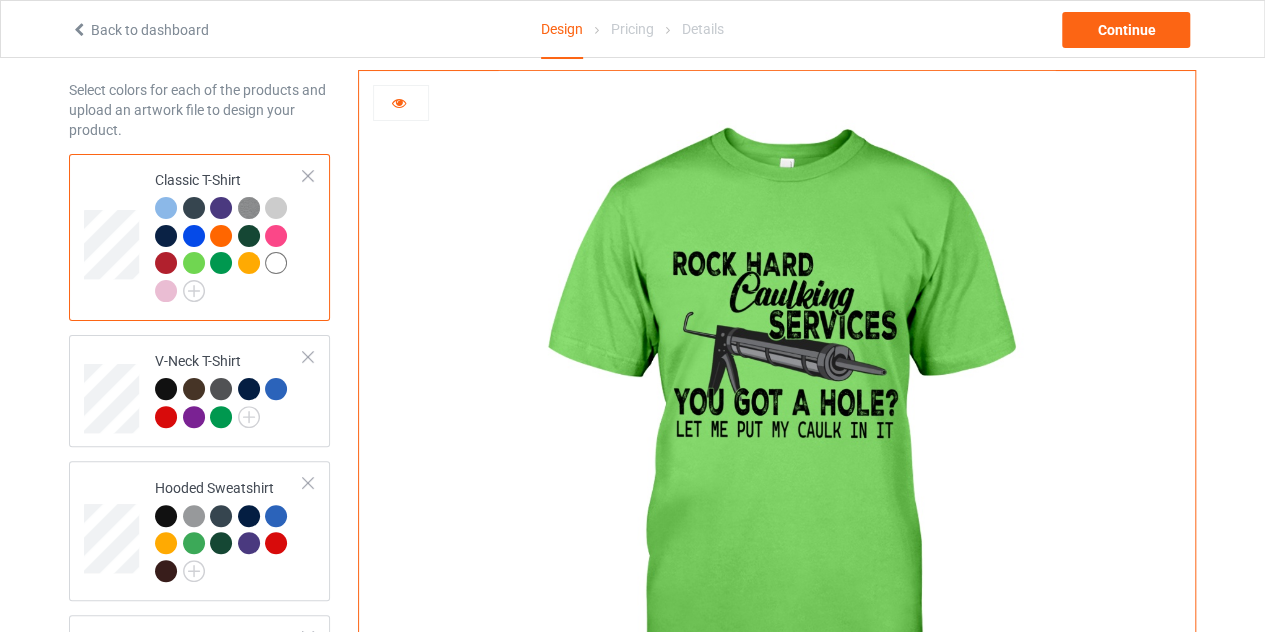 scroll, scrollTop: 76, scrollLeft: 0, axis: vertical 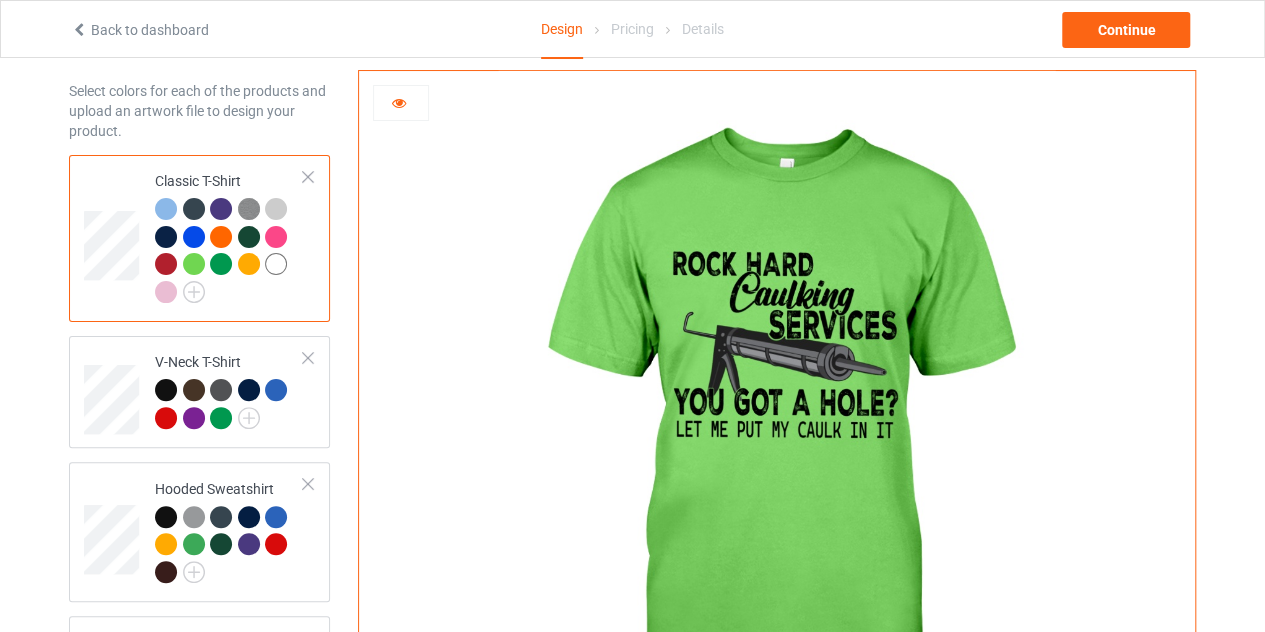 click at bounding box center [401, 103] 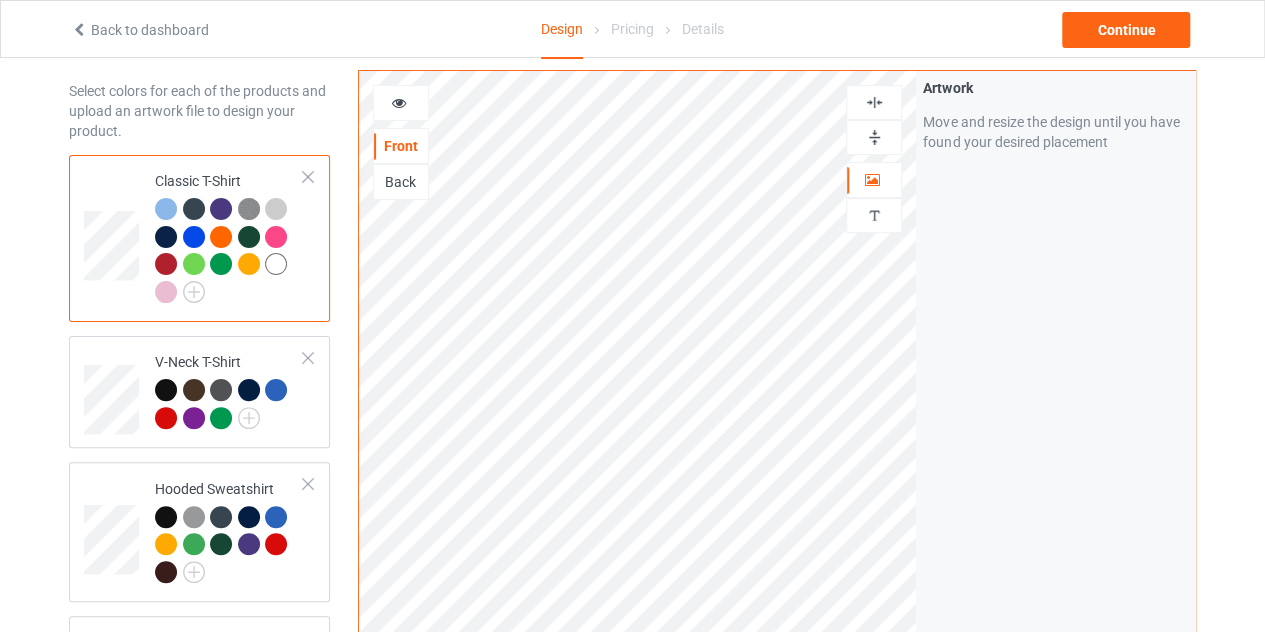 click at bounding box center (401, 103) 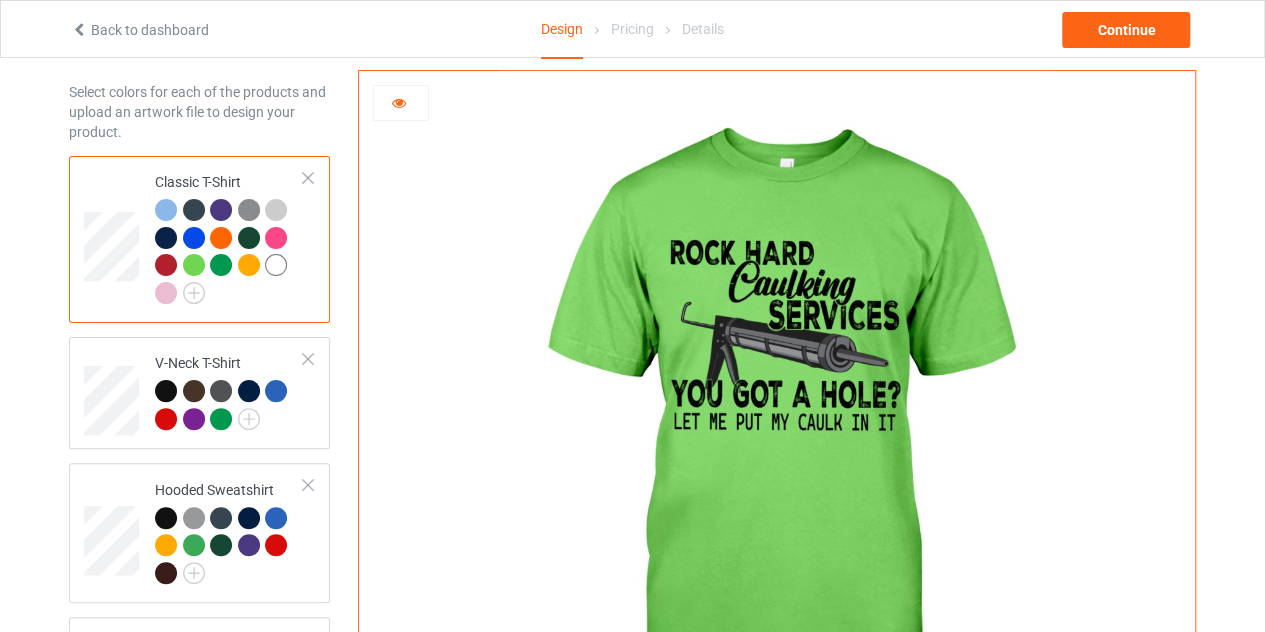 scroll, scrollTop: 64, scrollLeft: 0, axis: vertical 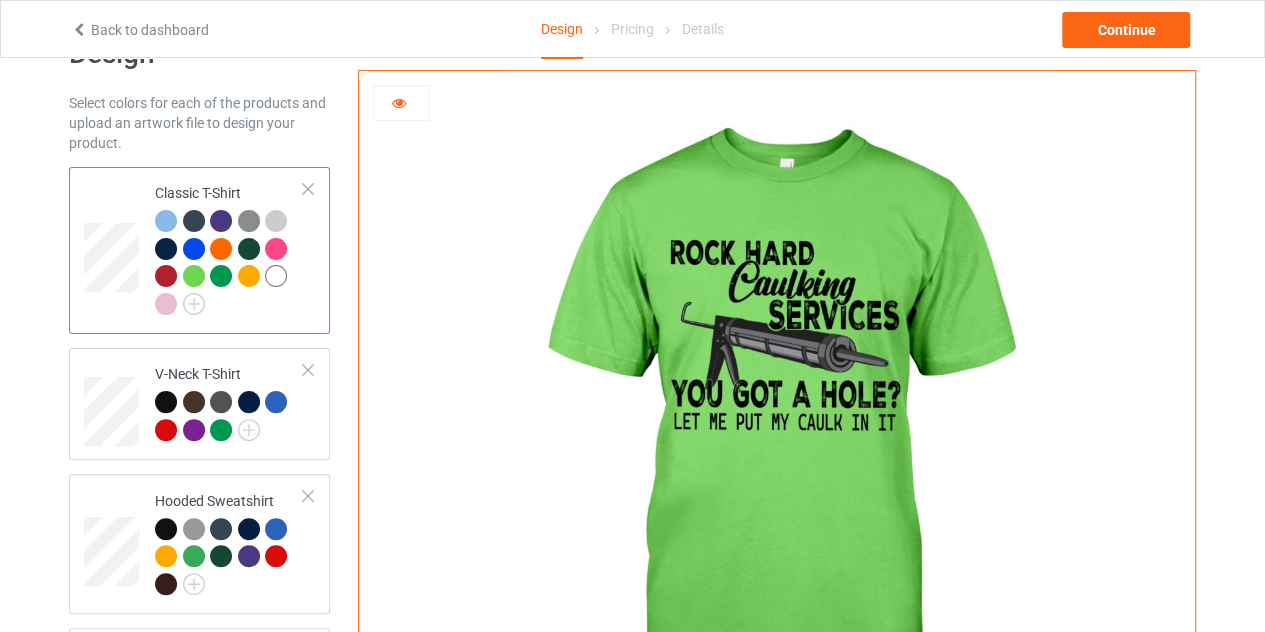 click at bounding box center [249, 276] 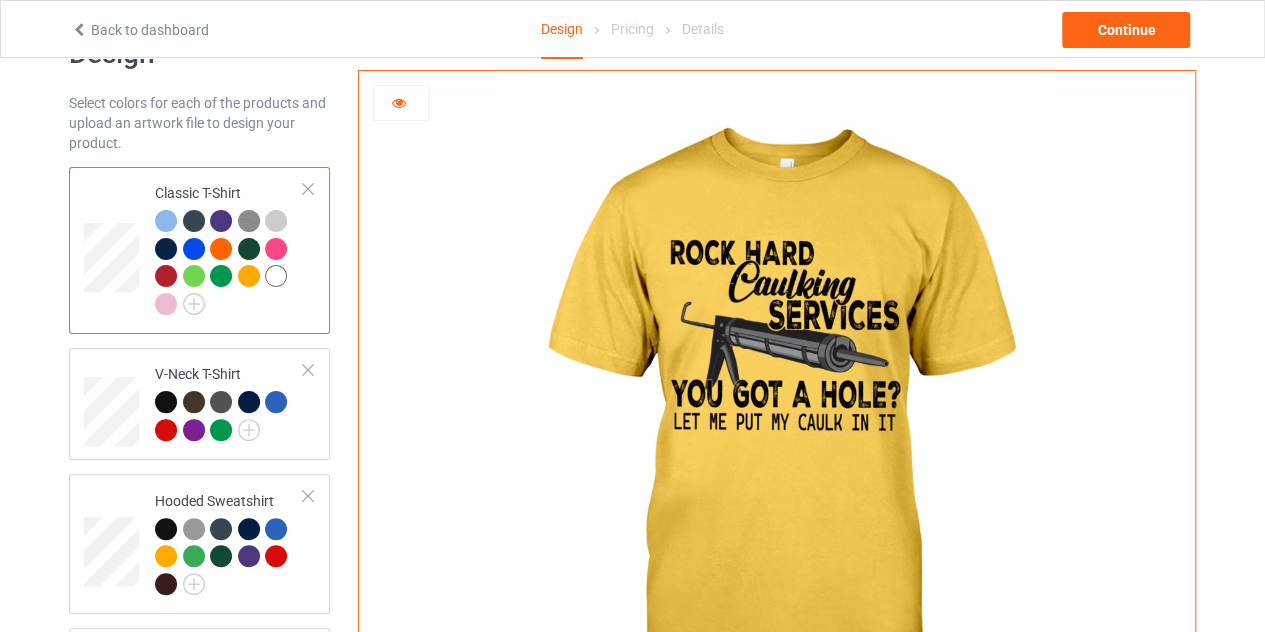 click at bounding box center [401, 103] 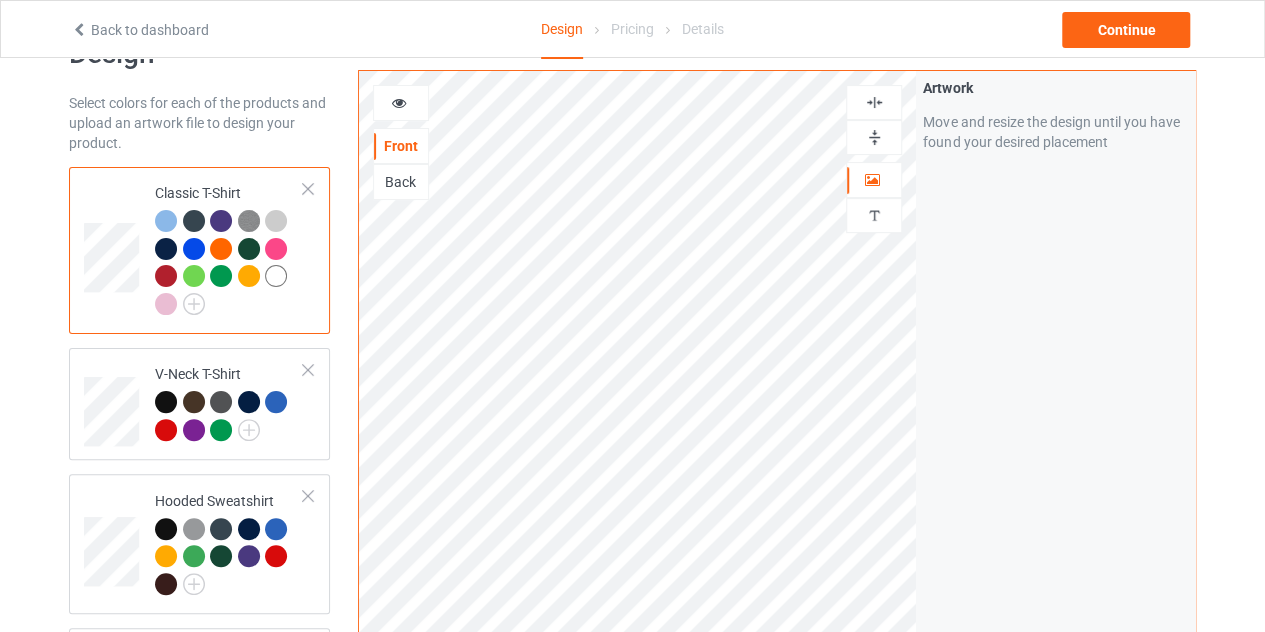 click at bounding box center [399, 100] 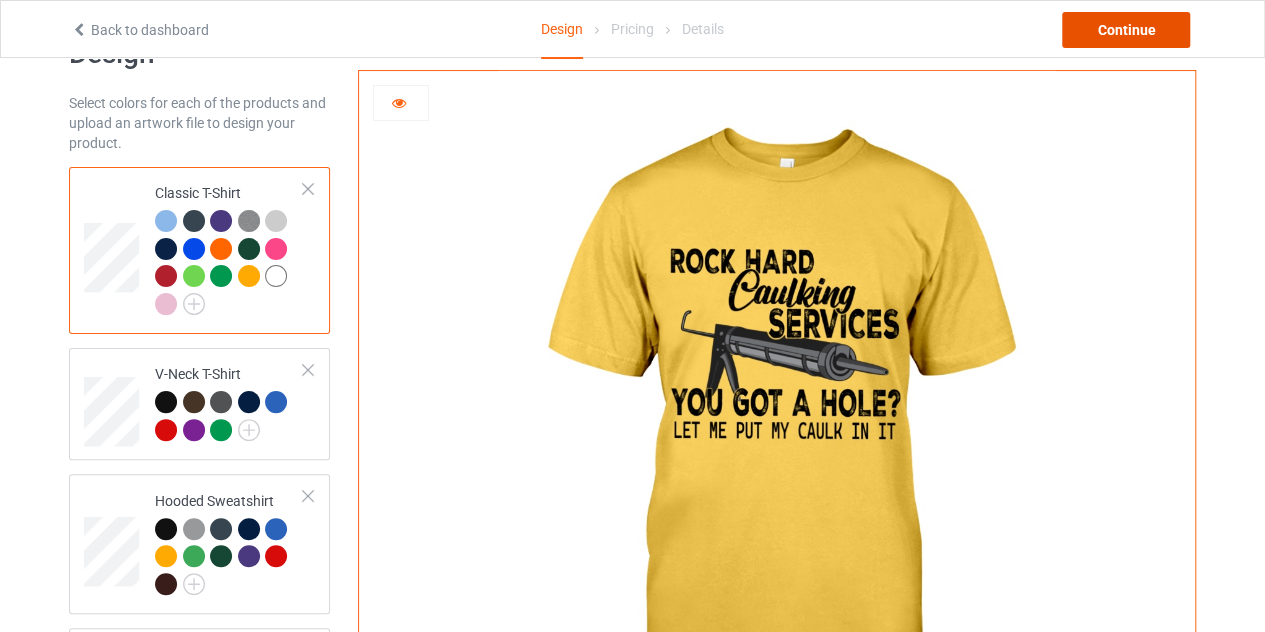 click on "Continue" at bounding box center (1126, 30) 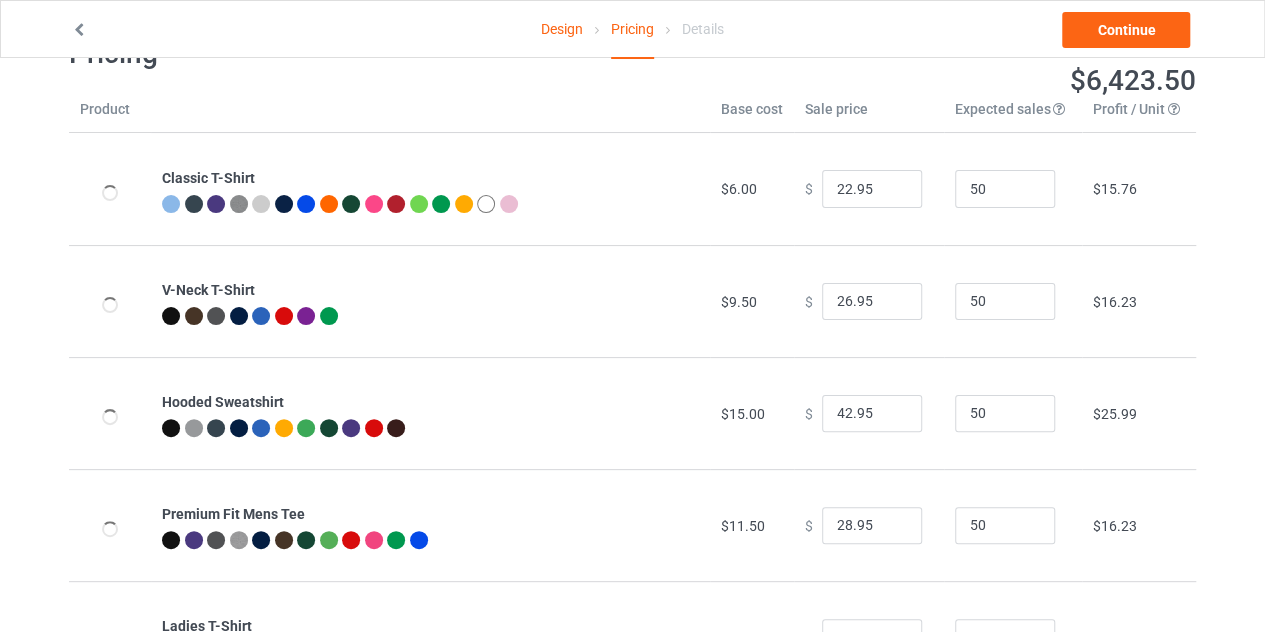 scroll, scrollTop: 0, scrollLeft: 0, axis: both 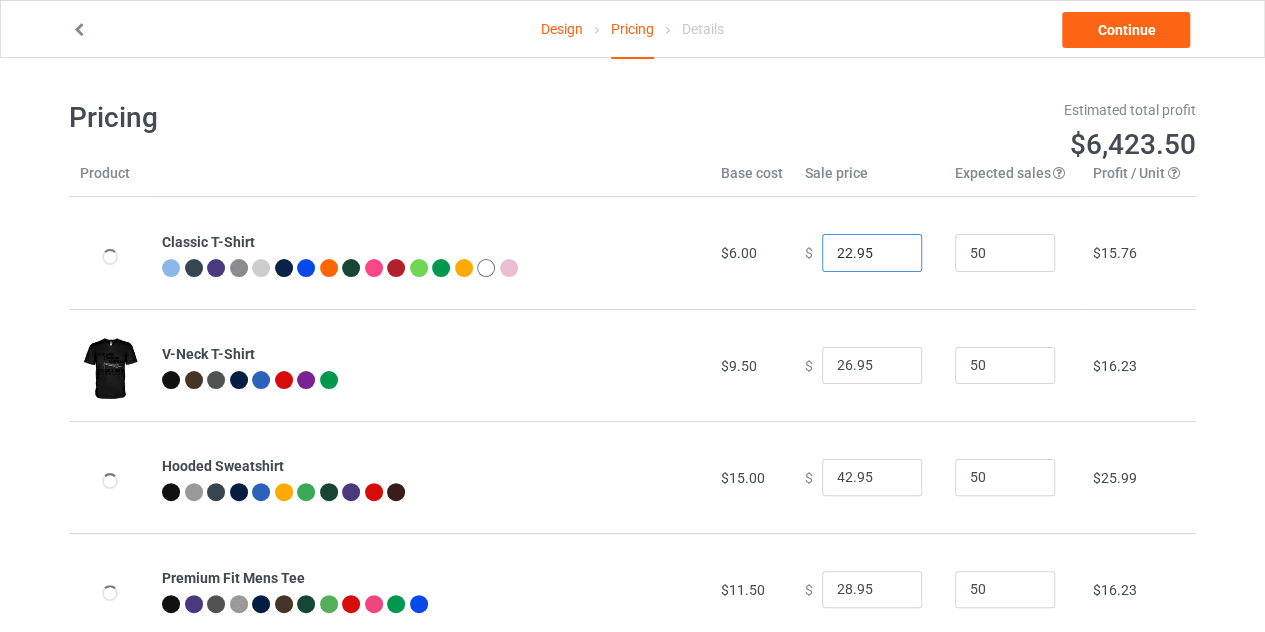 click on "22.95" at bounding box center [872, 253] 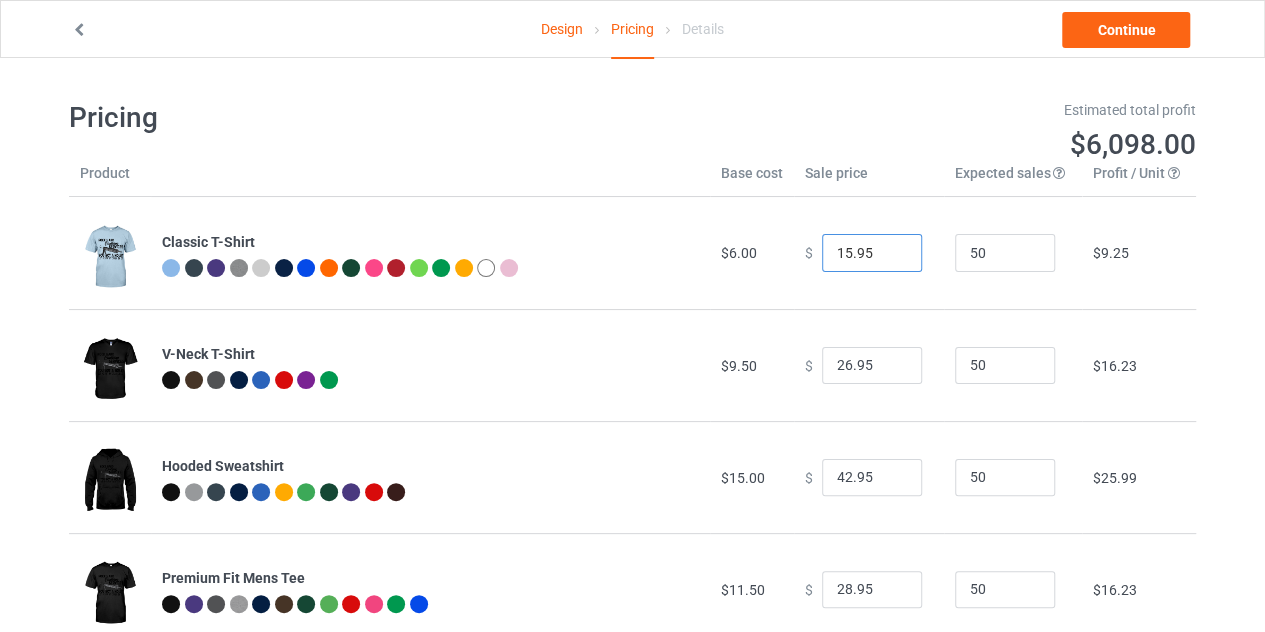 click on "15.95" at bounding box center (872, 253) 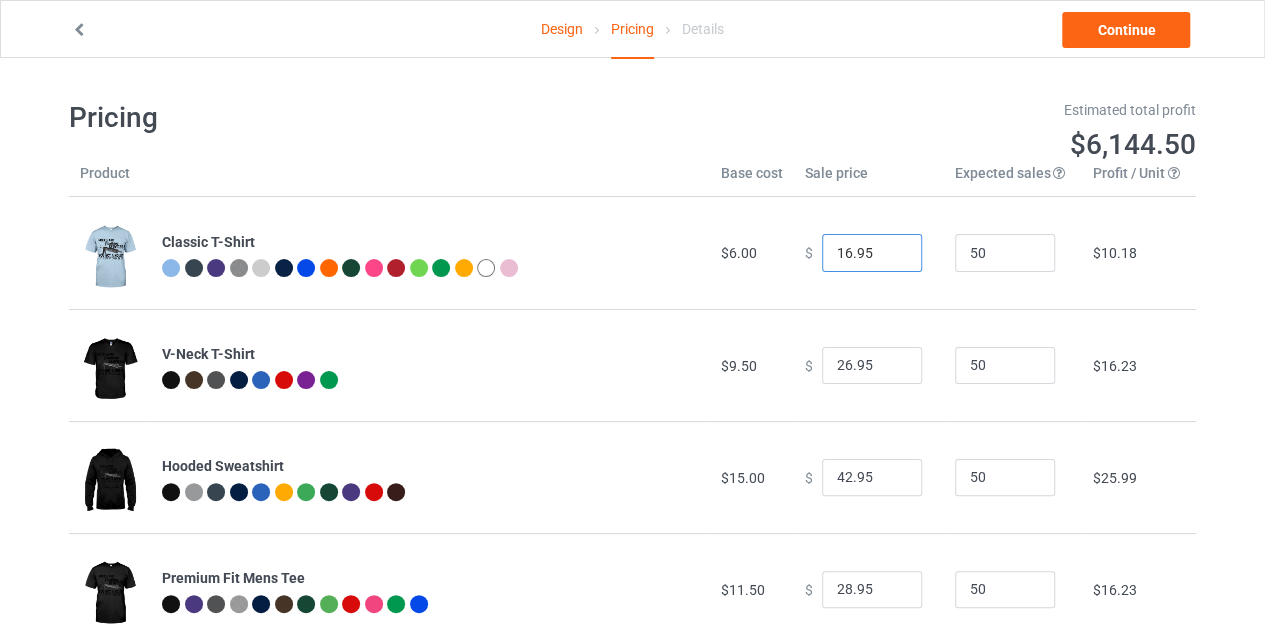 click on "16.95" at bounding box center [872, 253] 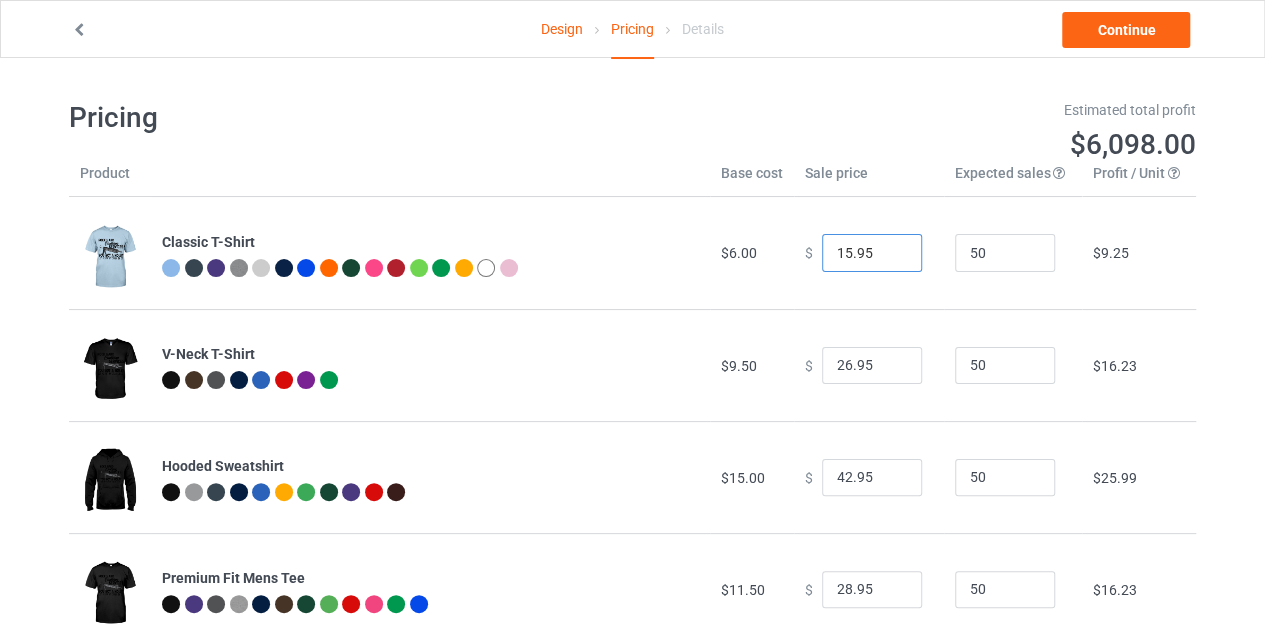 click on "15.95" at bounding box center [872, 253] 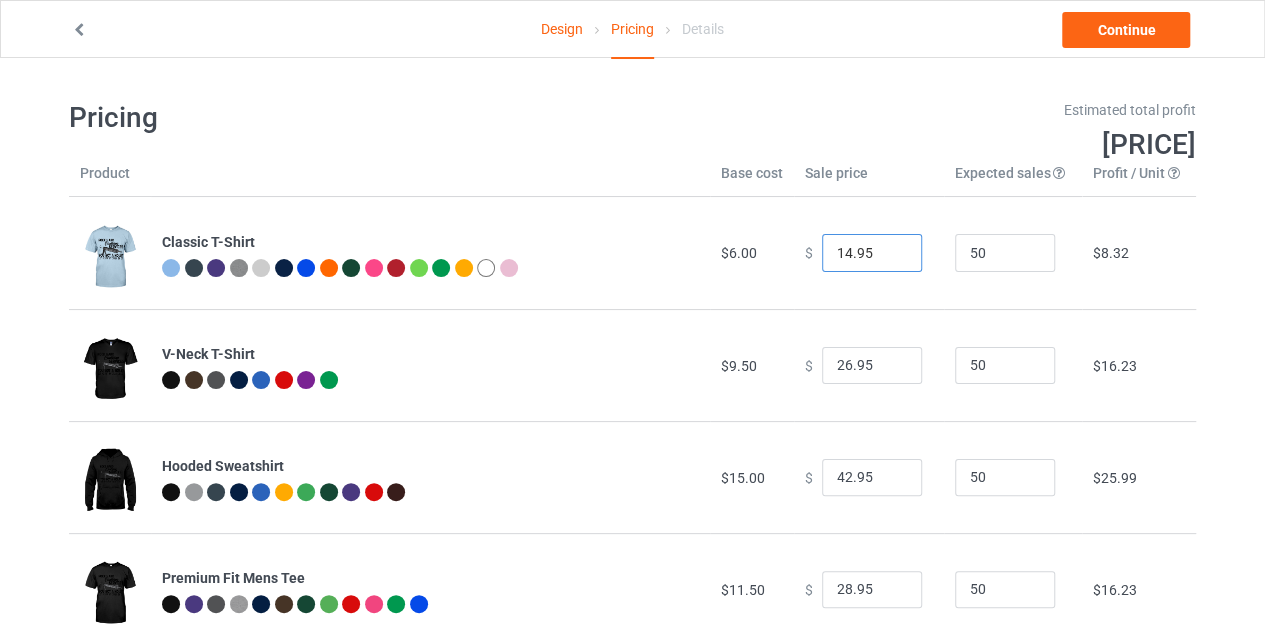 type on "14.95" 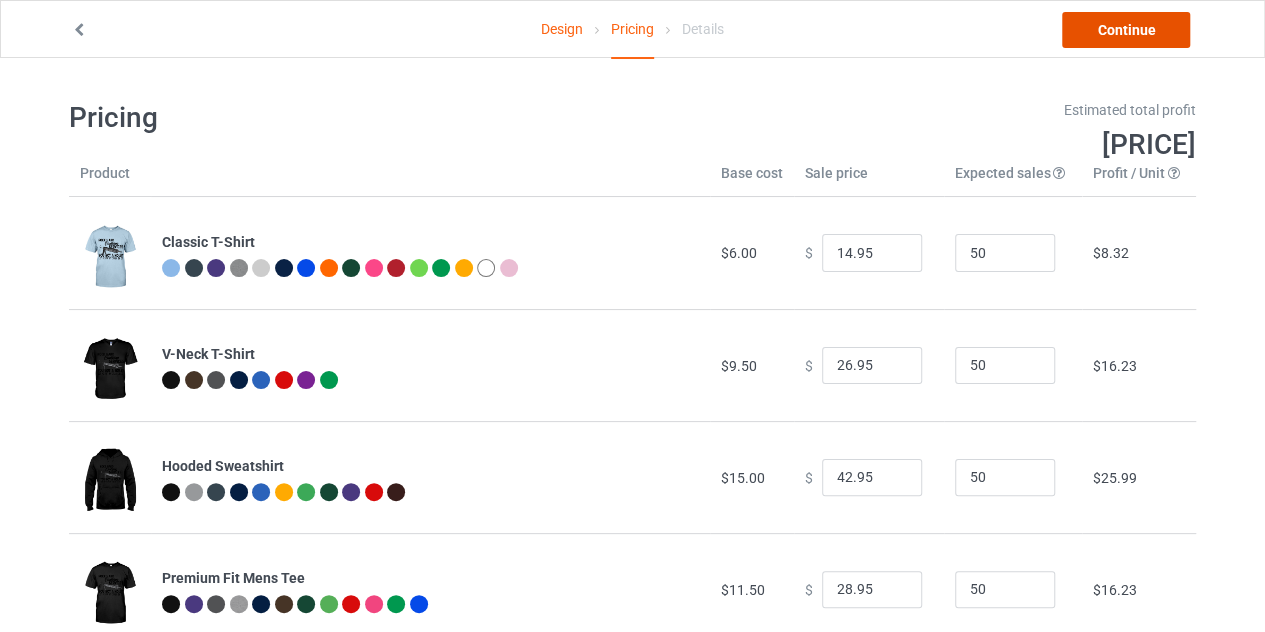 click on "Continue" at bounding box center [1126, 30] 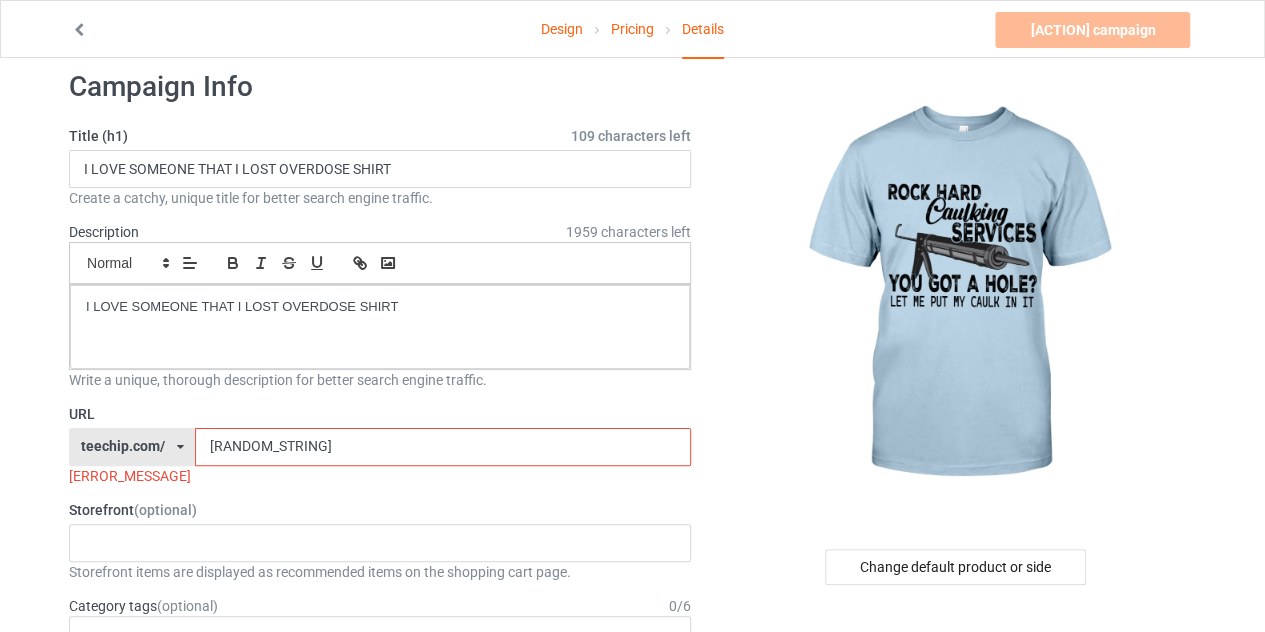 scroll, scrollTop: 24, scrollLeft: 0, axis: vertical 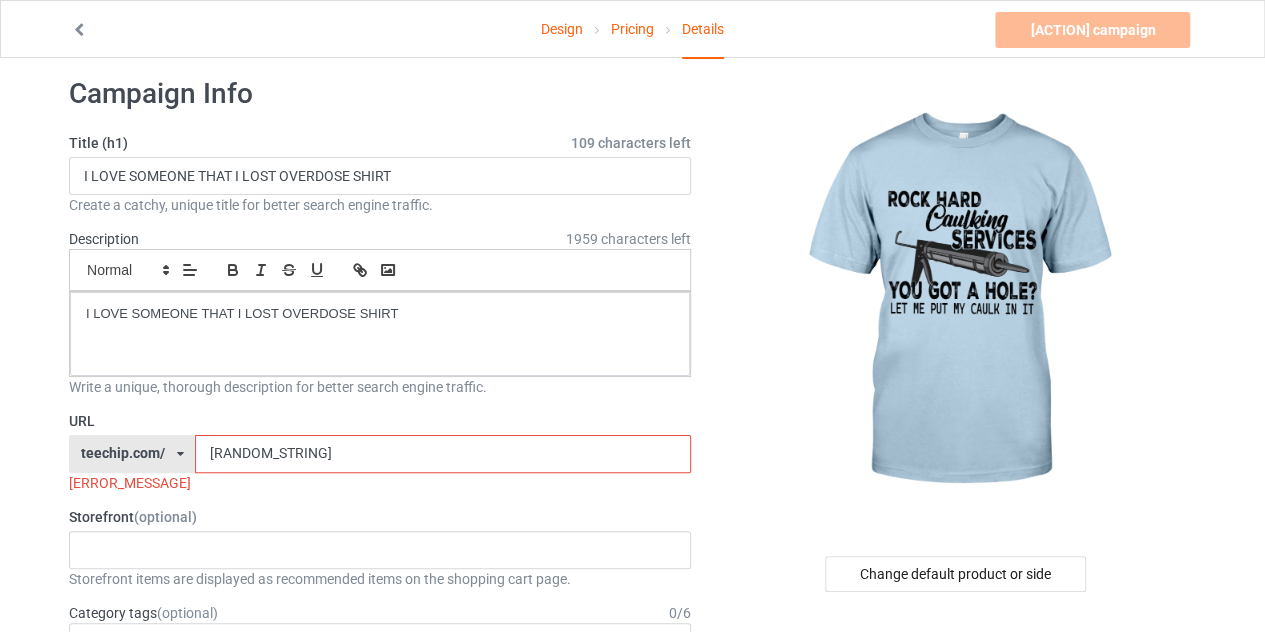 click on "[RANDOM_STRING]" at bounding box center [442, 454] 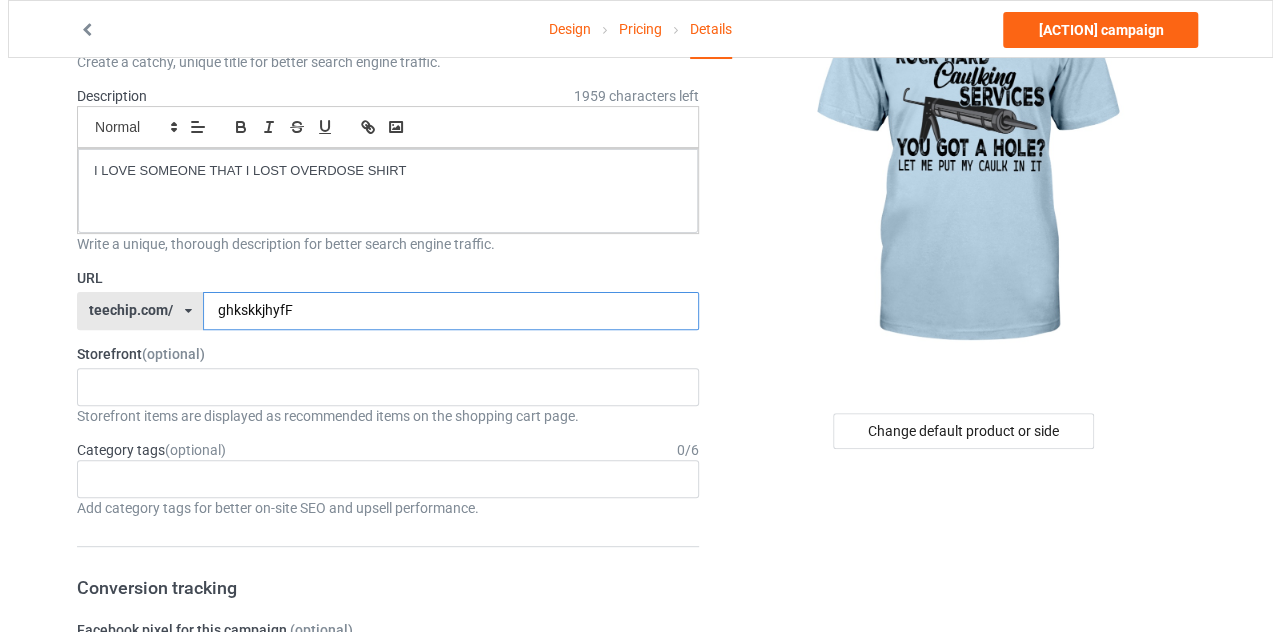 scroll, scrollTop: 188, scrollLeft: 0, axis: vertical 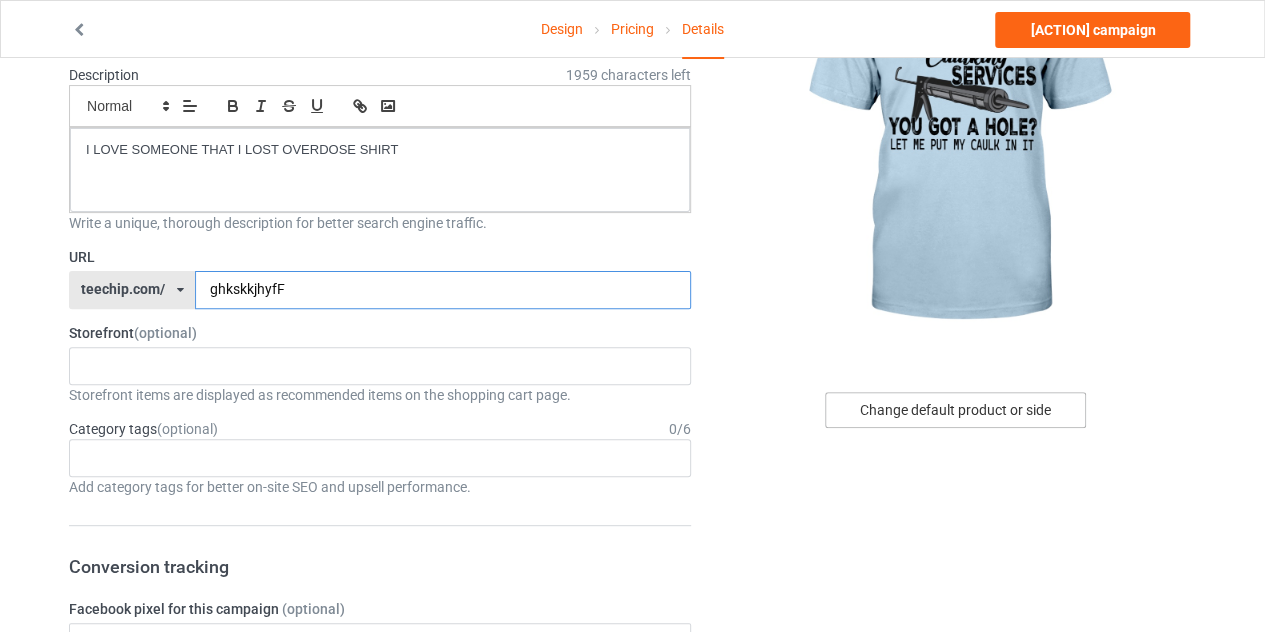 type on "ghkskkjhyfF" 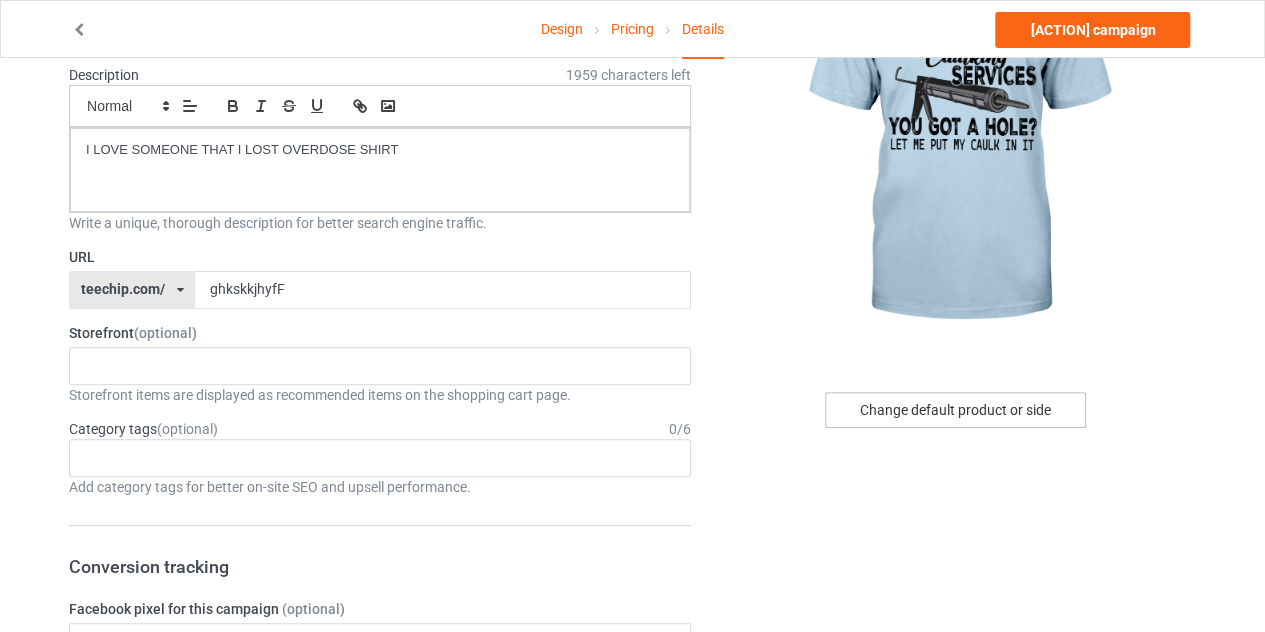 click on "Change default product or side" at bounding box center (955, 410) 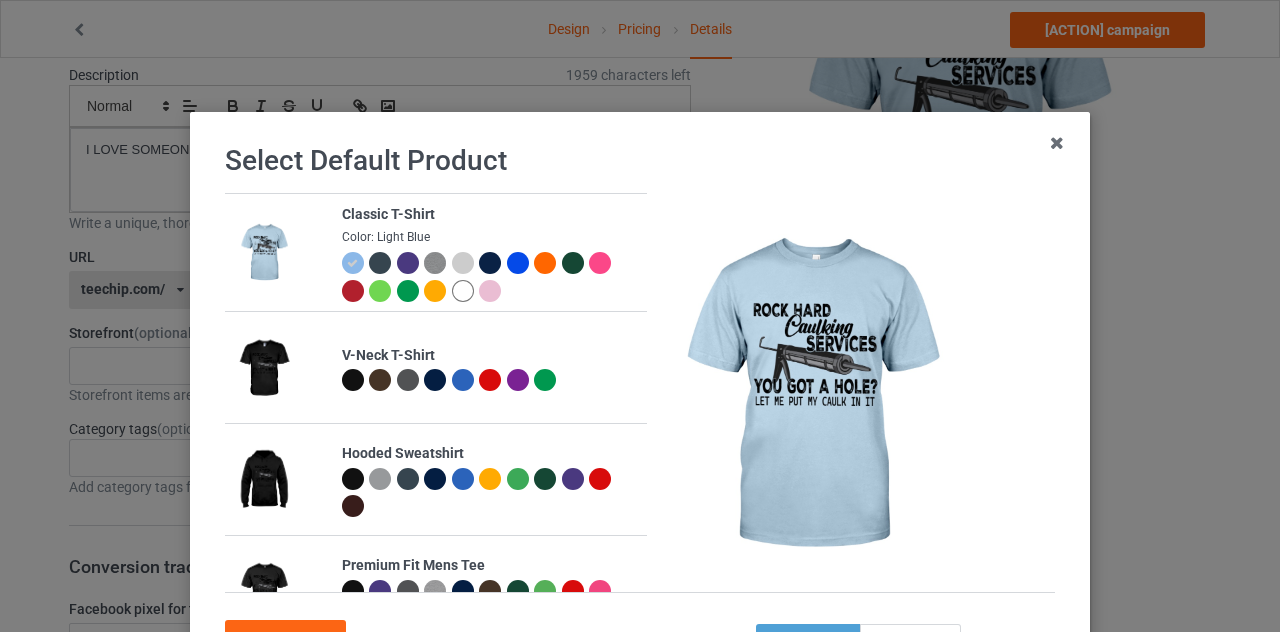 click at bounding box center (380, 291) 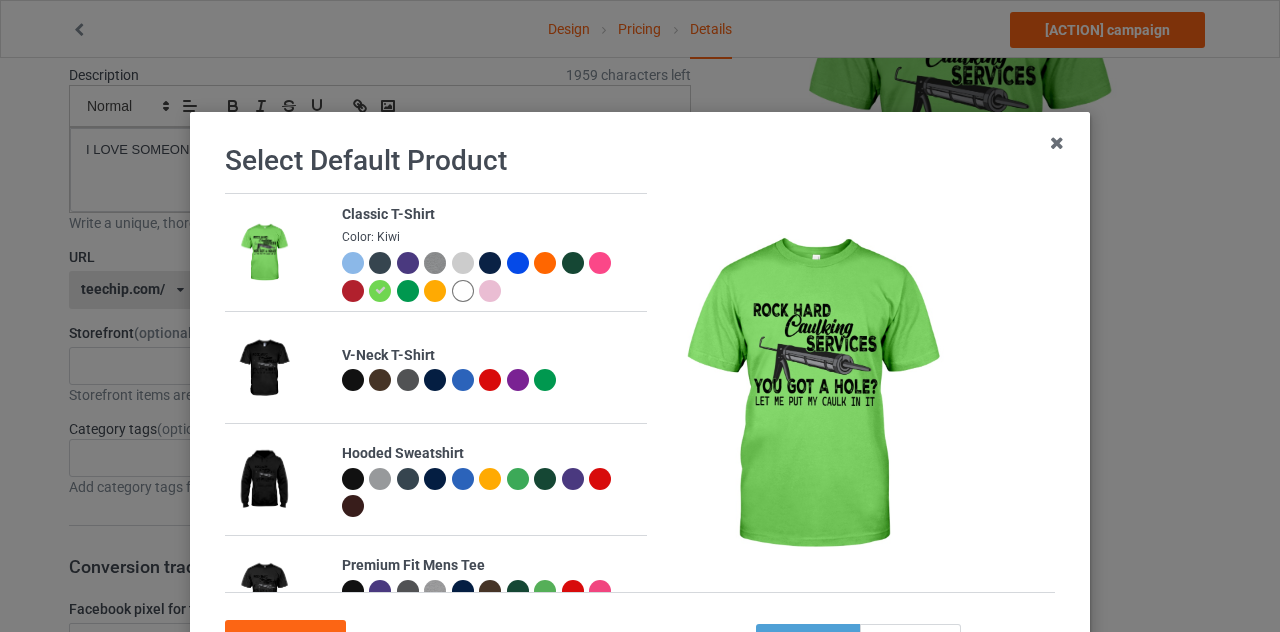 click at bounding box center (435, 291) 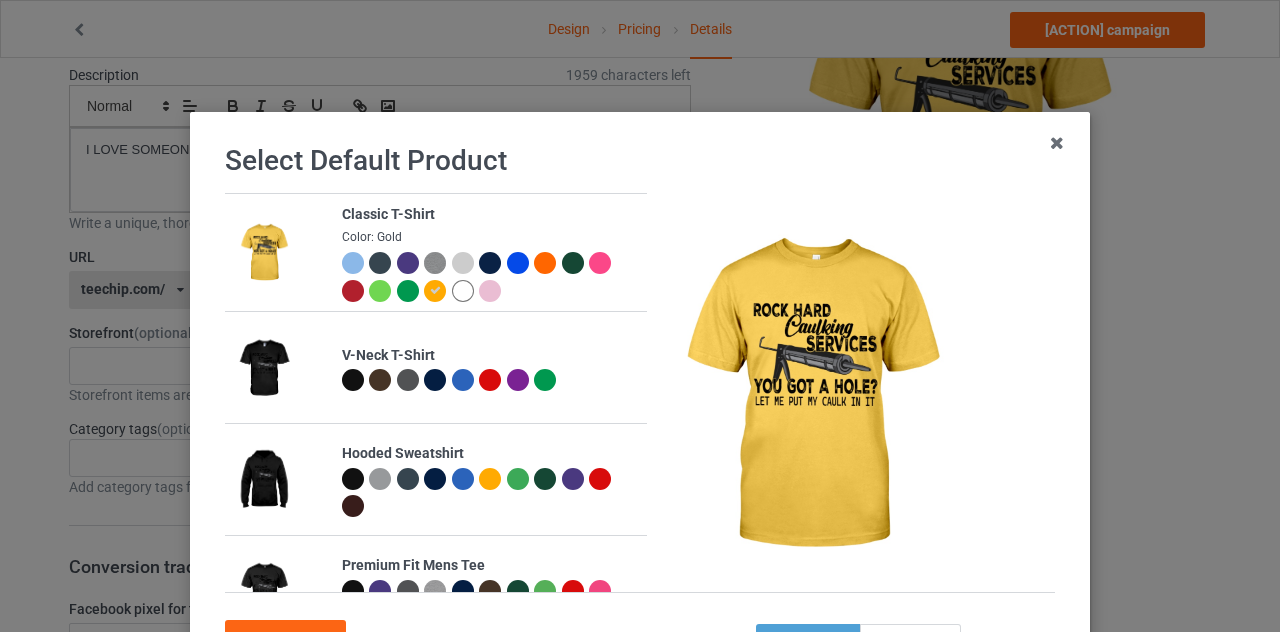 click at bounding box center [463, 263] 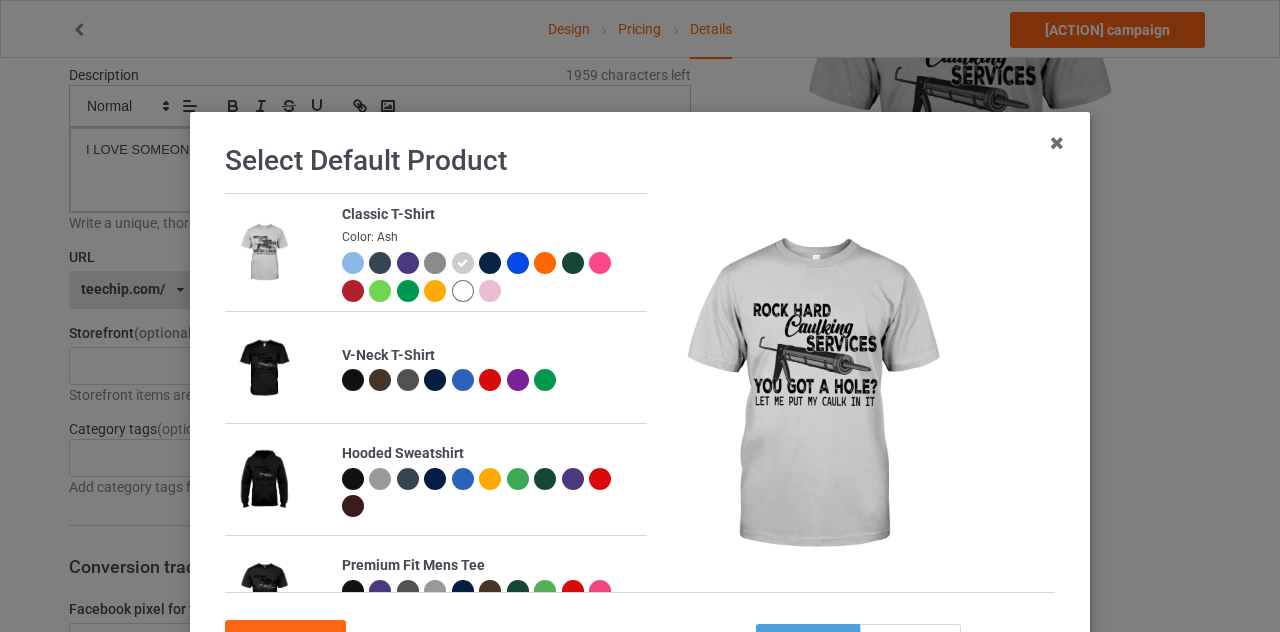 click at bounding box center (435, 291) 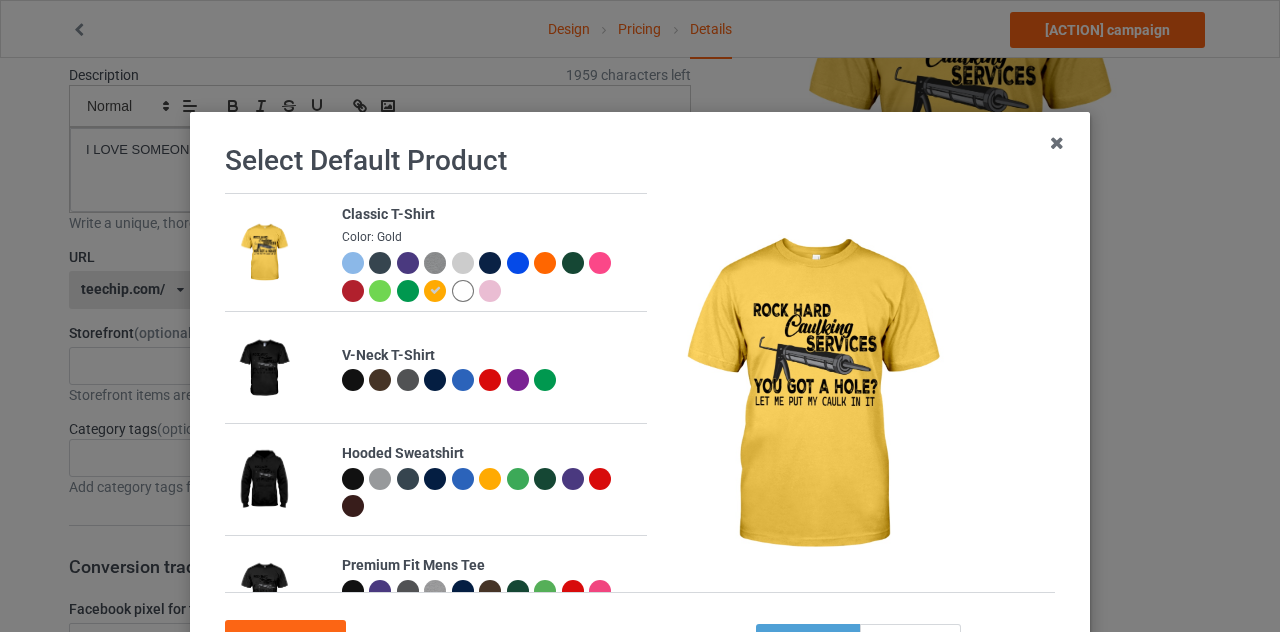 click at bounding box center (380, 291) 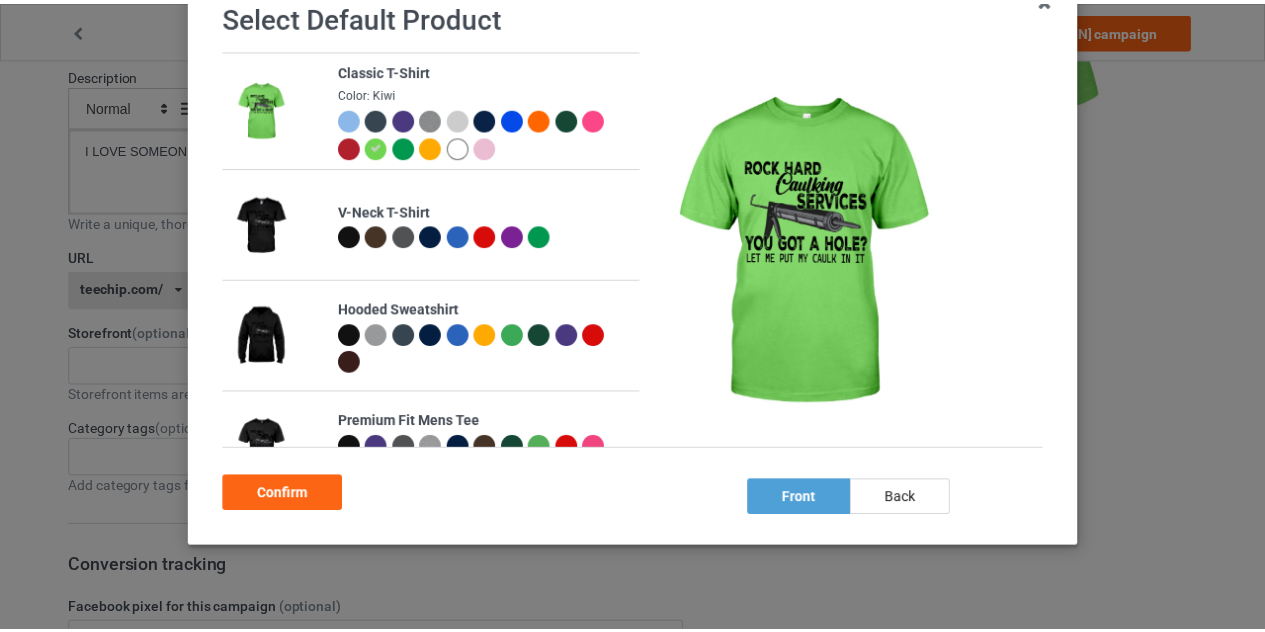scroll, scrollTop: 171, scrollLeft: 0, axis: vertical 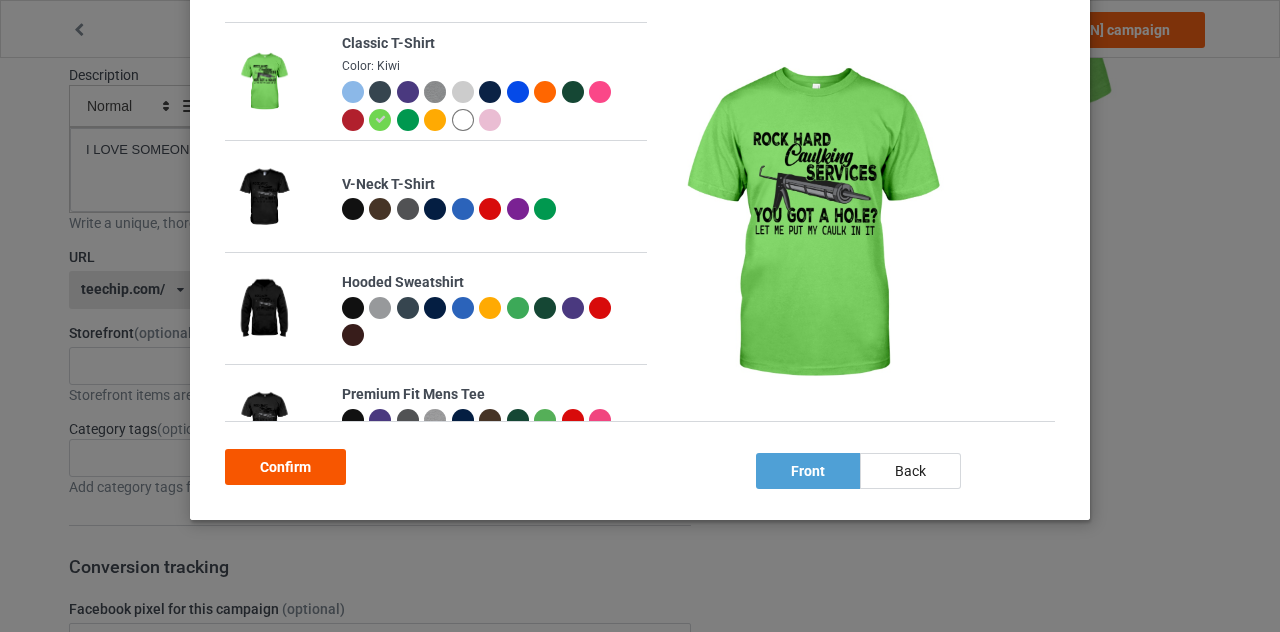 click on "Confirm" at bounding box center (285, 467) 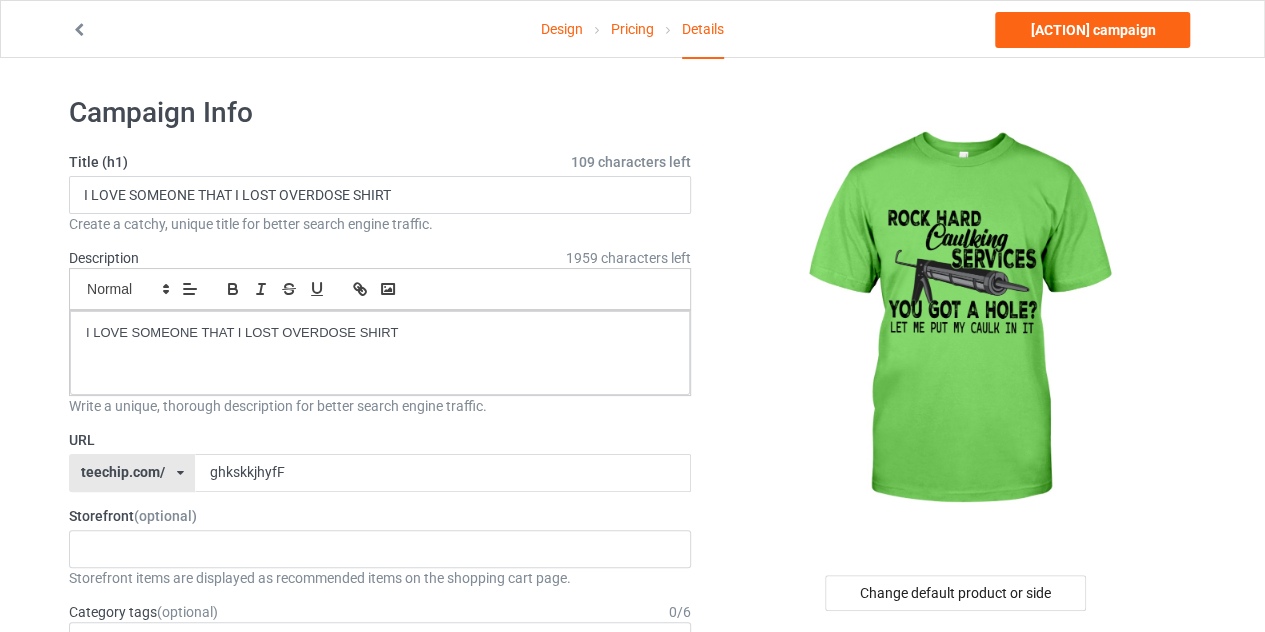 scroll, scrollTop: 0, scrollLeft: 0, axis: both 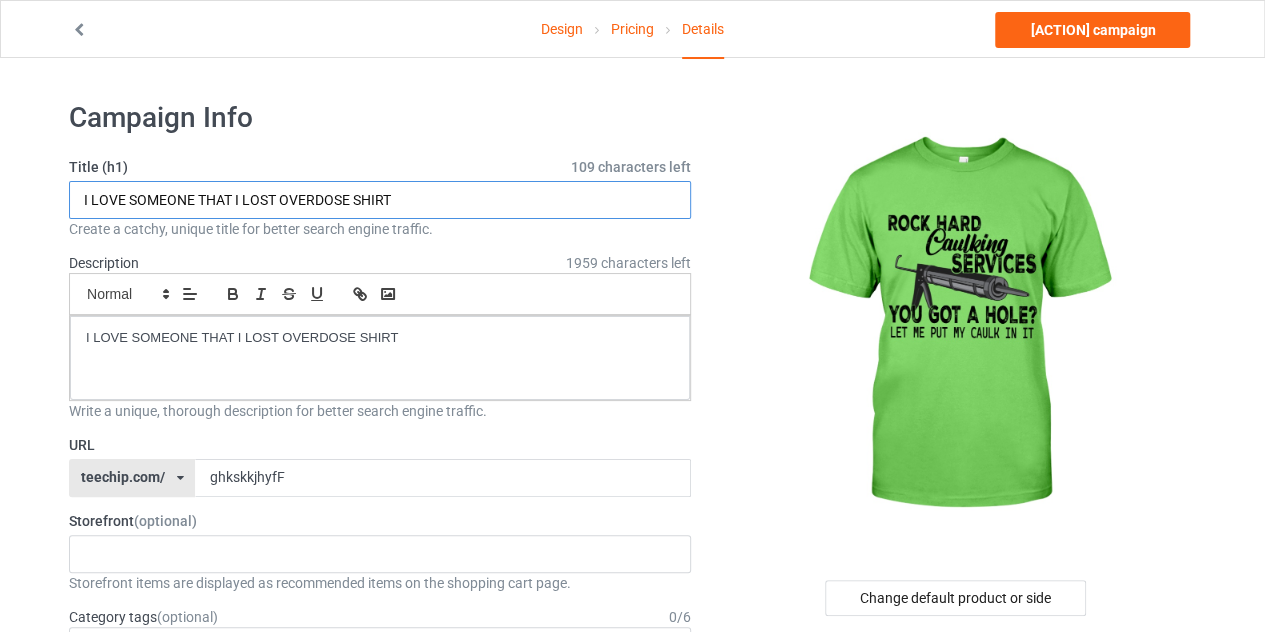 click on "I LOVE SOMEONE THAT I LOST OVERDOSE SHIRT" at bounding box center [380, 200] 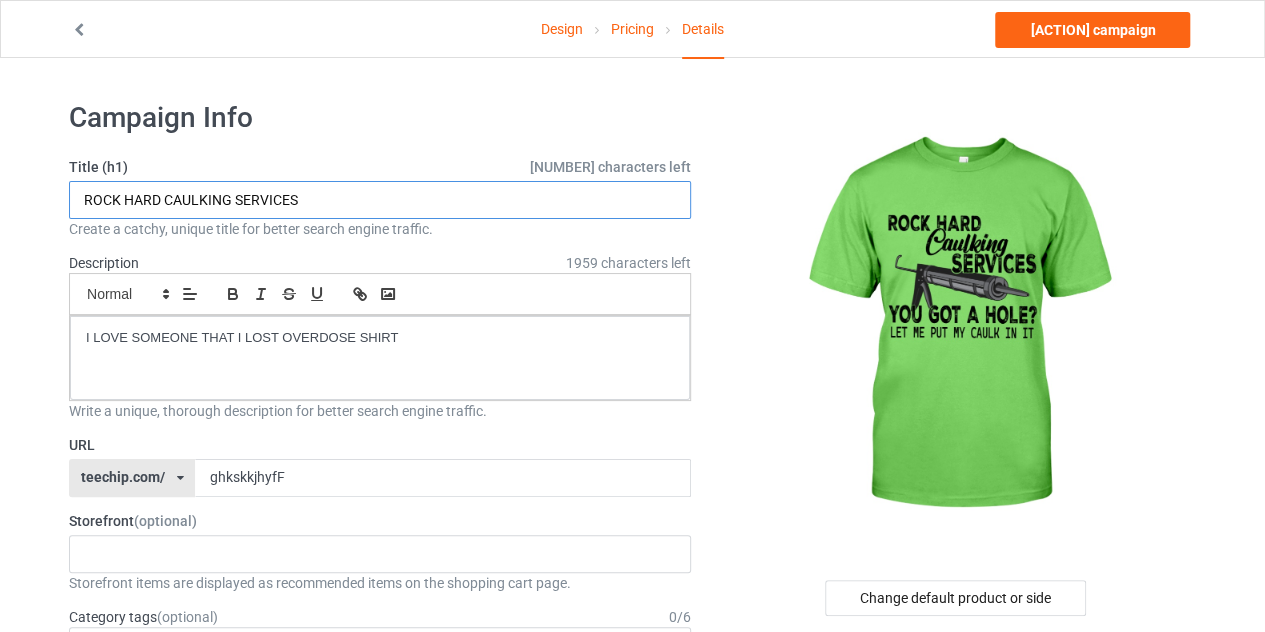 type on "ROCK HARD CAULKING SERVICES" 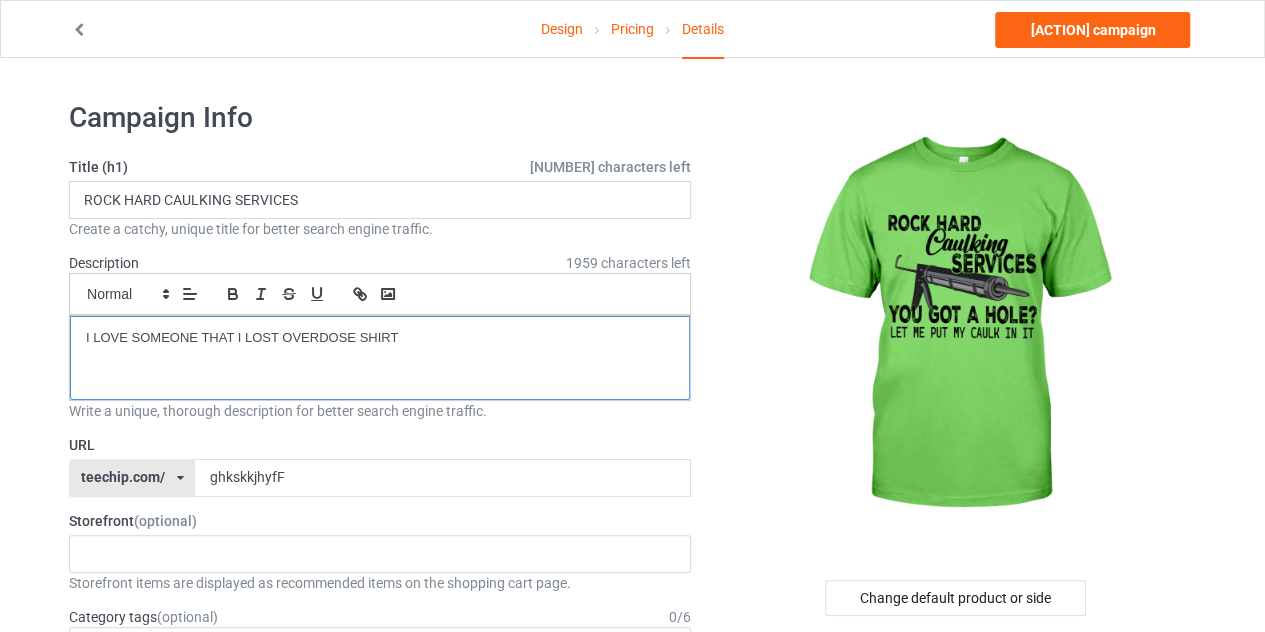 click on "I LOVE SOMEONE THAT I LOST OVERDOSE SHIRT" at bounding box center (380, 338) 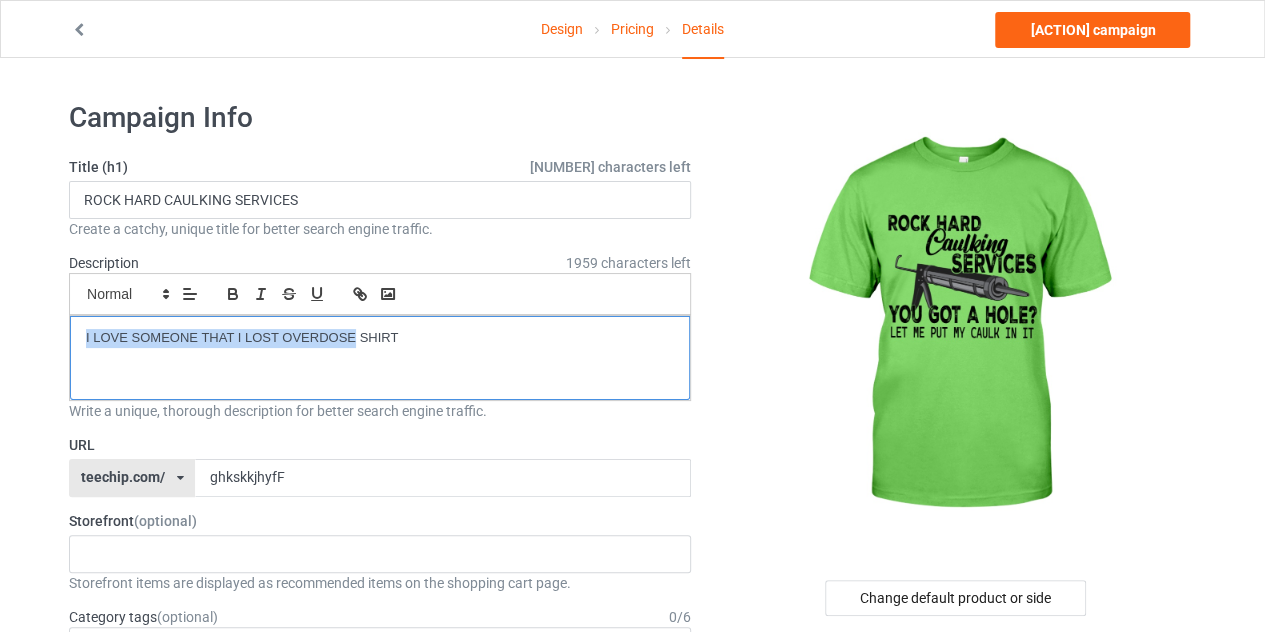 drag, startPoint x: 74, startPoint y: 331, endPoint x: 356, endPoint y: 331, distance: 282 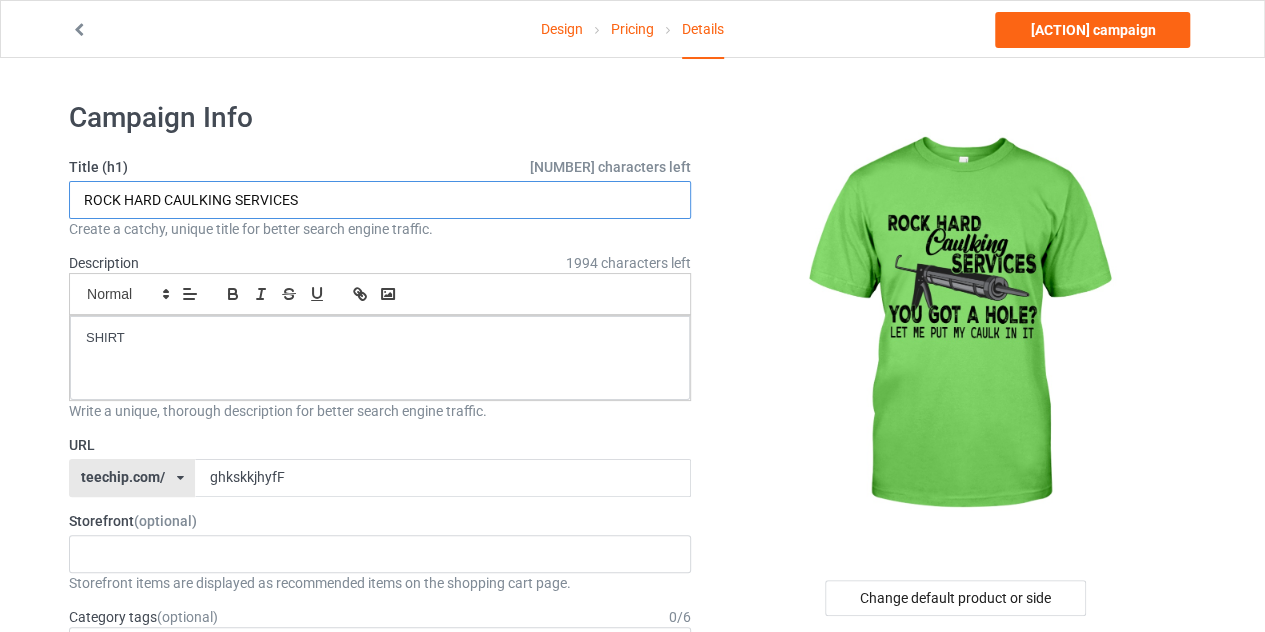 drag, startPoint x: 80, startPoint y: 195, endPoint x: 313, endPoint y: 215, distance: 233.8568 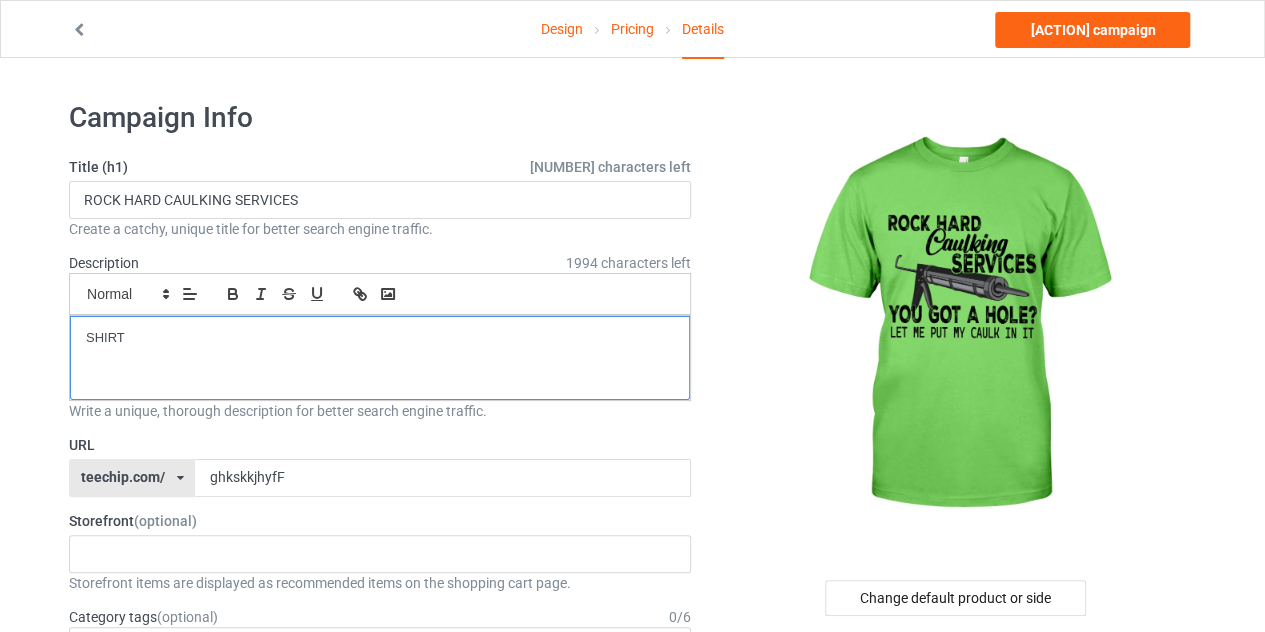 click on "SHIRT" at bounding box center (380, 338) 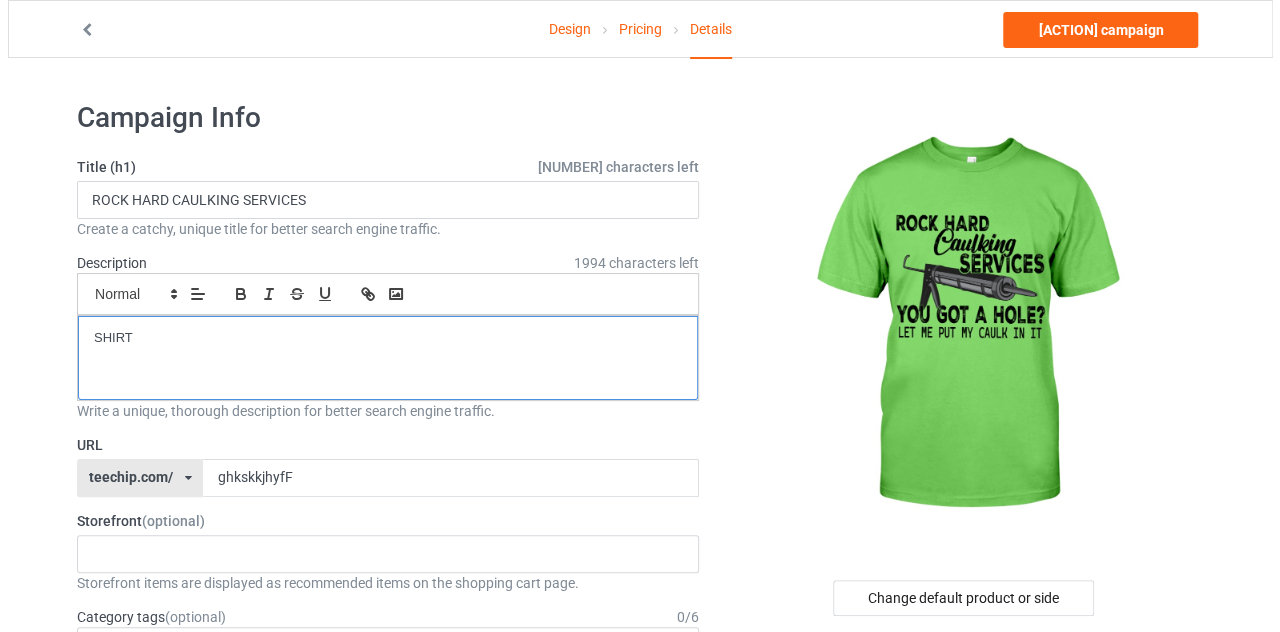 scroll, scrollTop: 0, scrollLeft: 0, axis: both 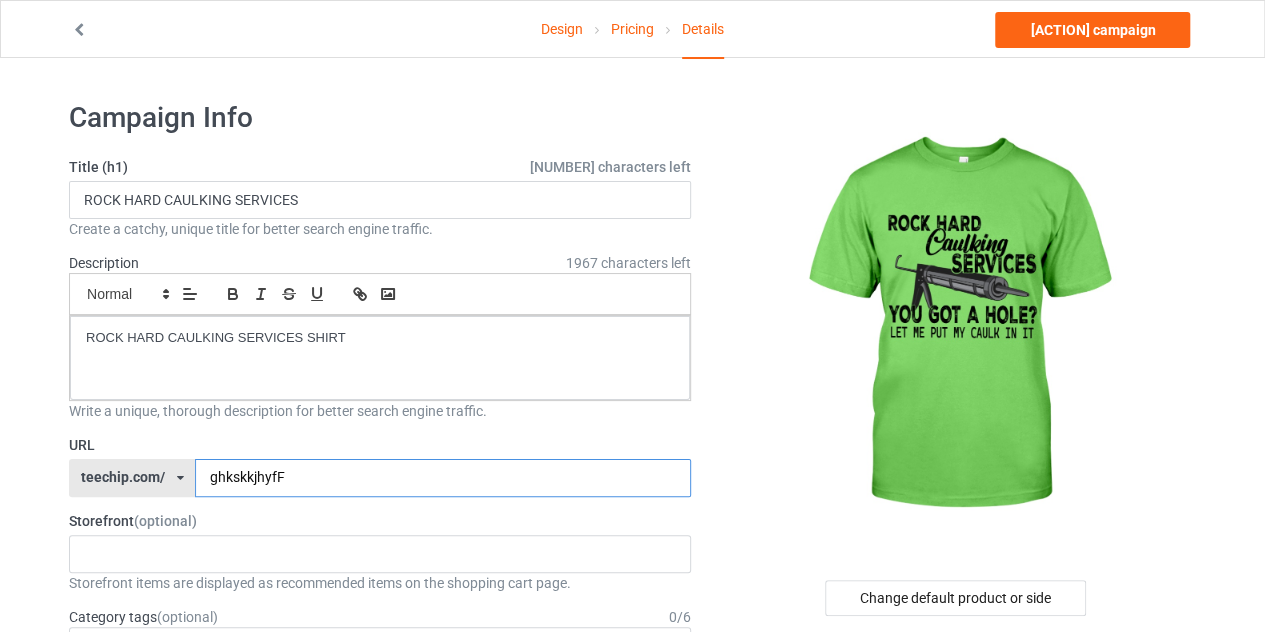 click on "ghkskkjhyfF" at bounding box center [442, 478] 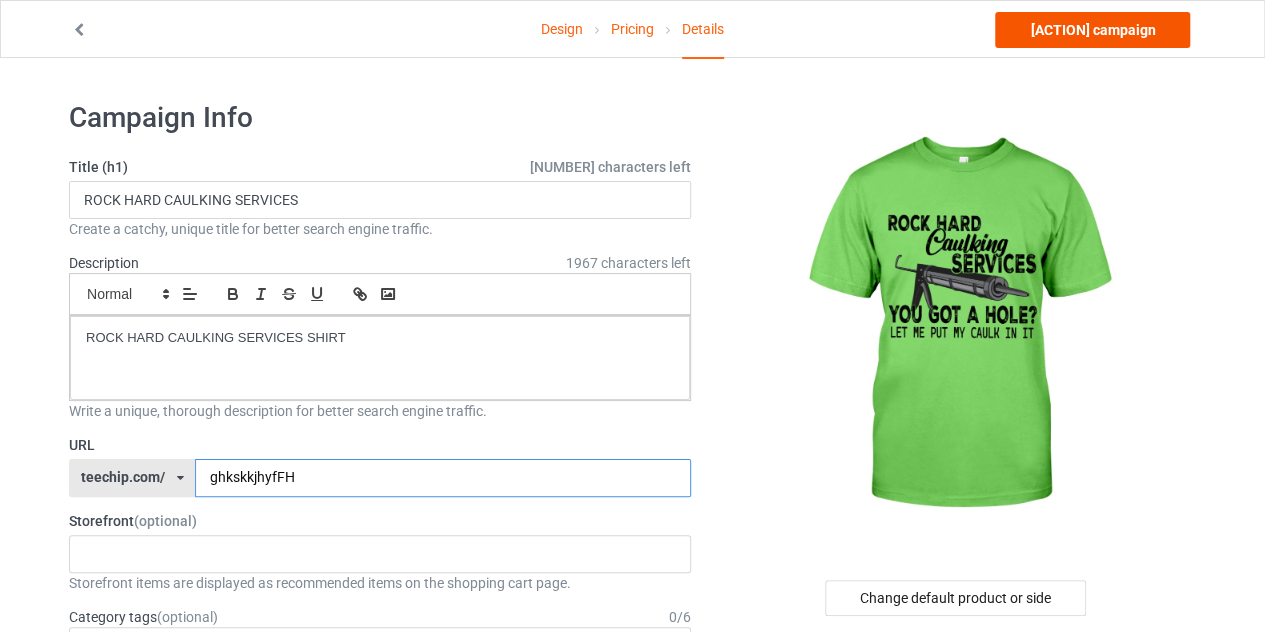 type on "ghkskkjhyfFH" 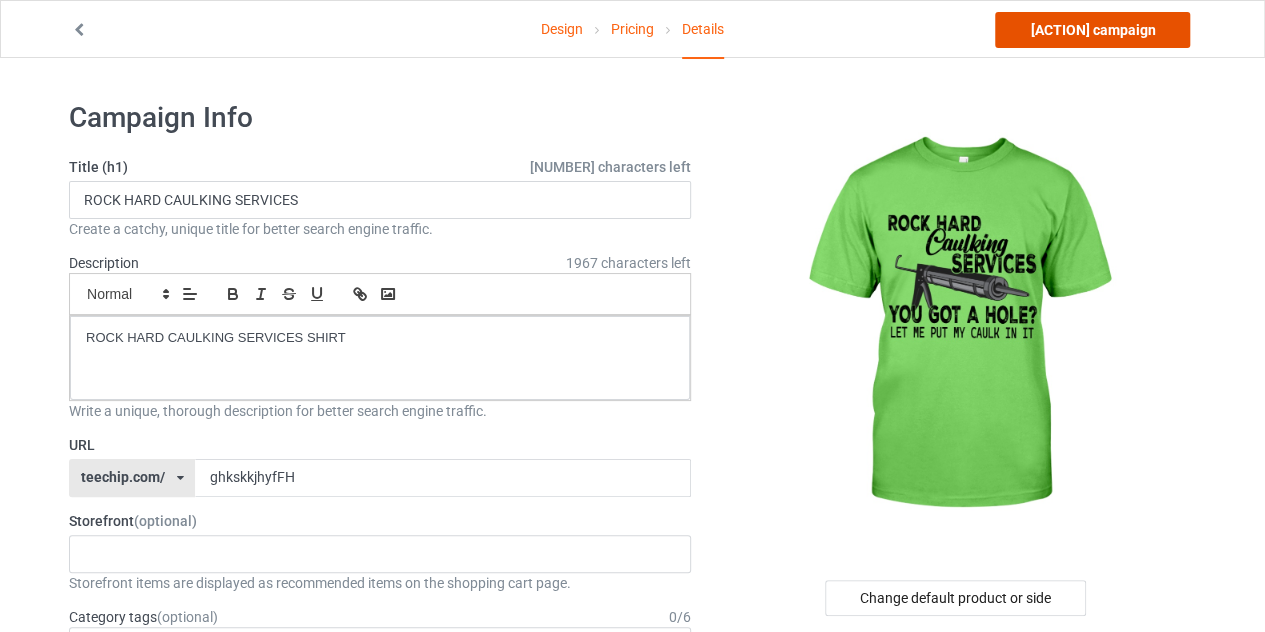 click on "[ACTION] campaign" at bounding box center (1092, 30) 